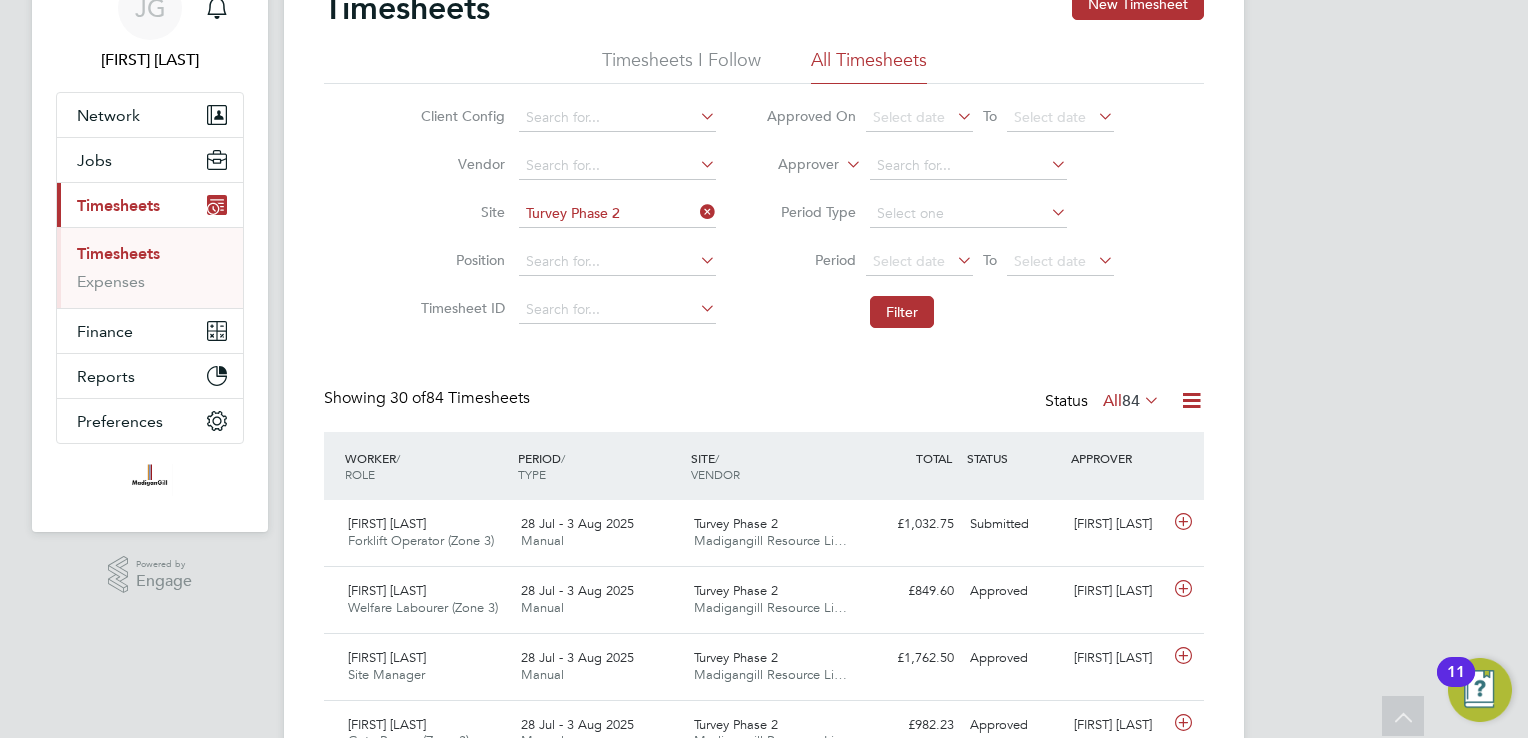 scroll, scrollTop: 100, scrollLeft: 0, axis: vertical 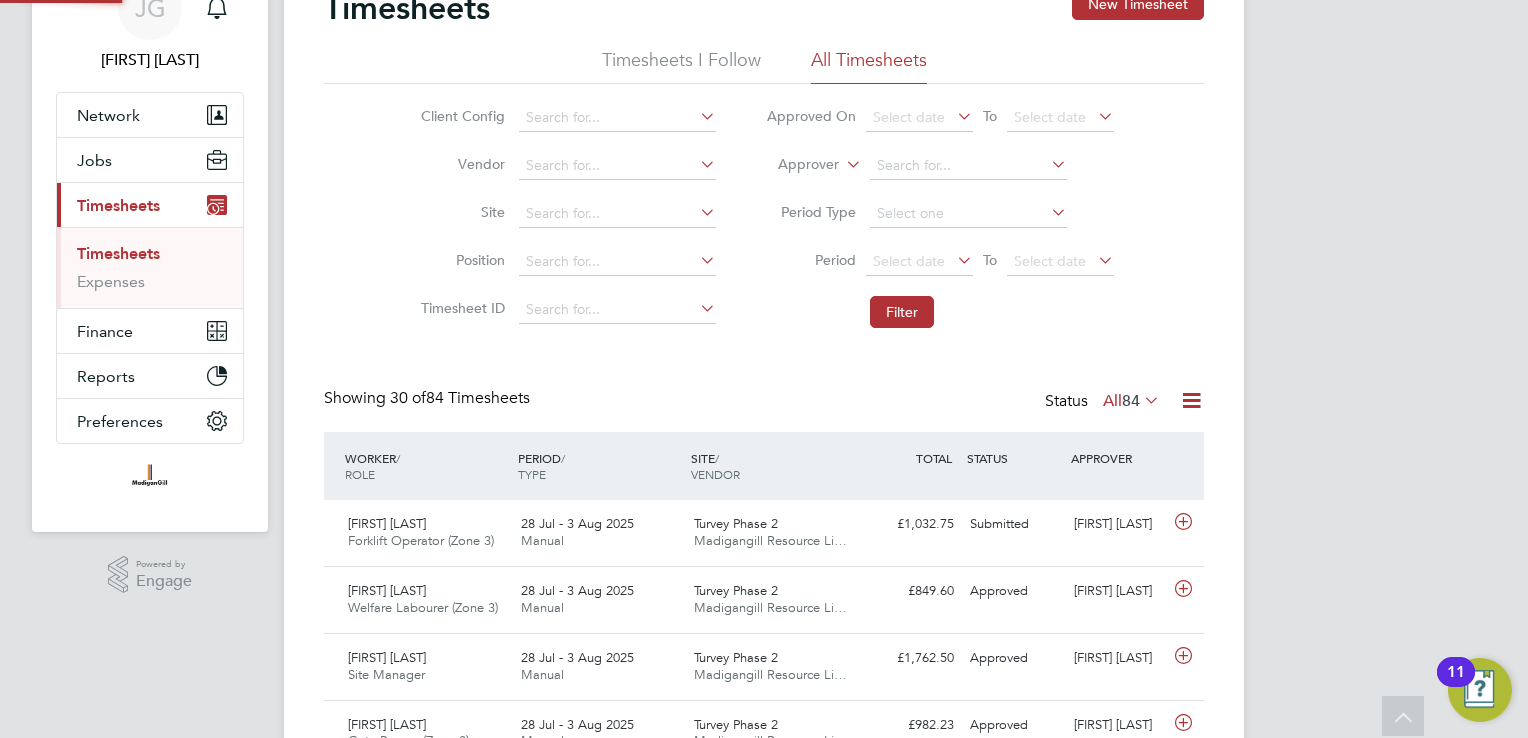 click on "Site" 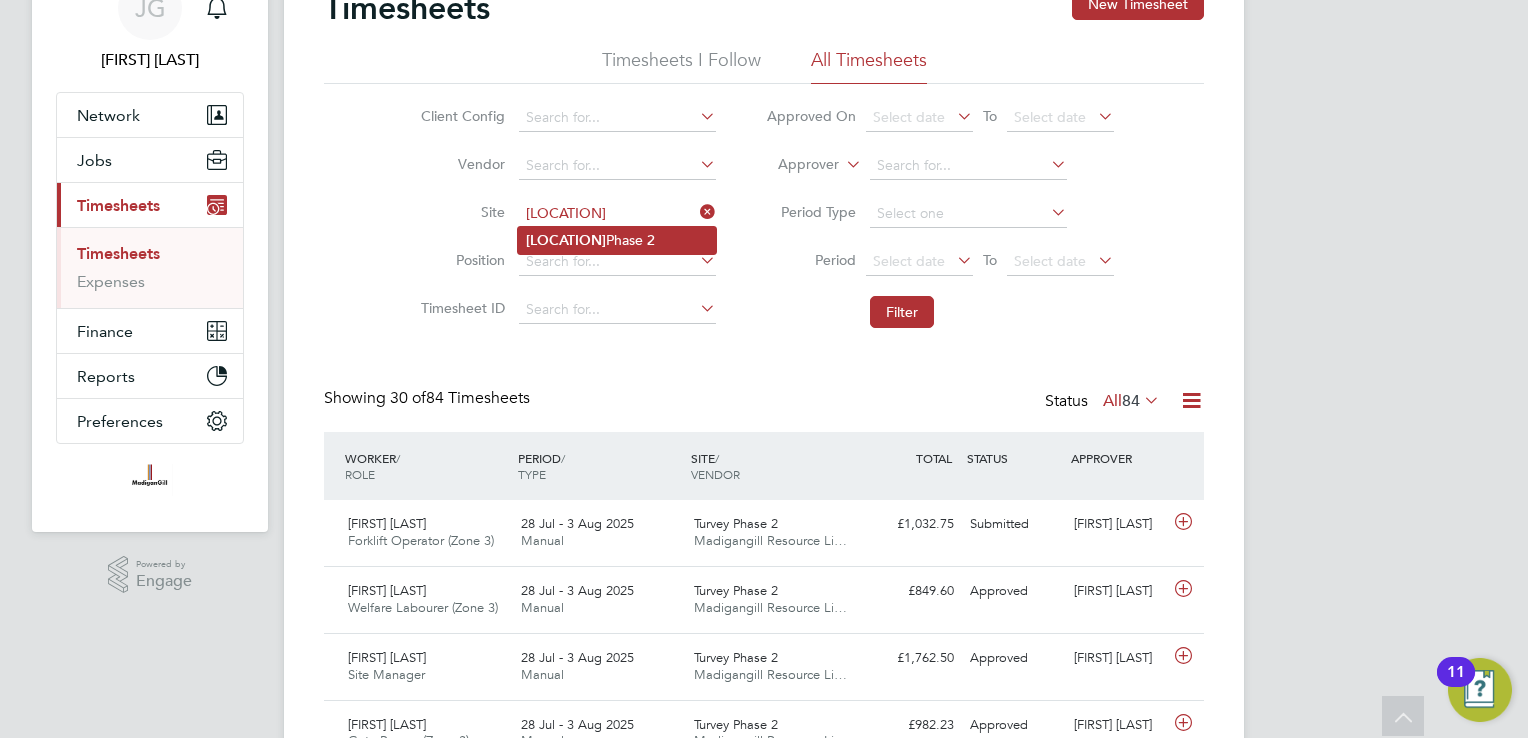 click on "Turvey  Phase 2" 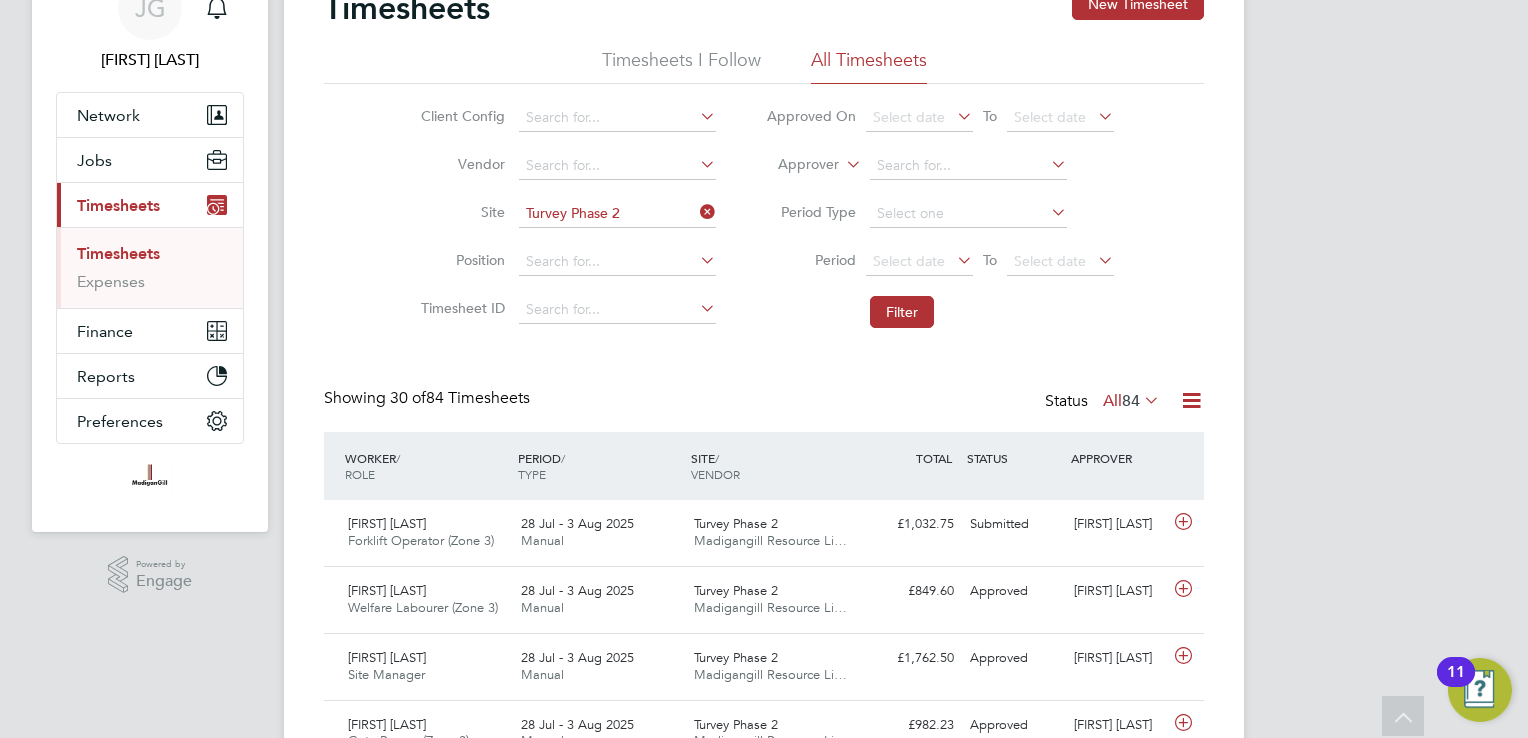 click on "Filter" 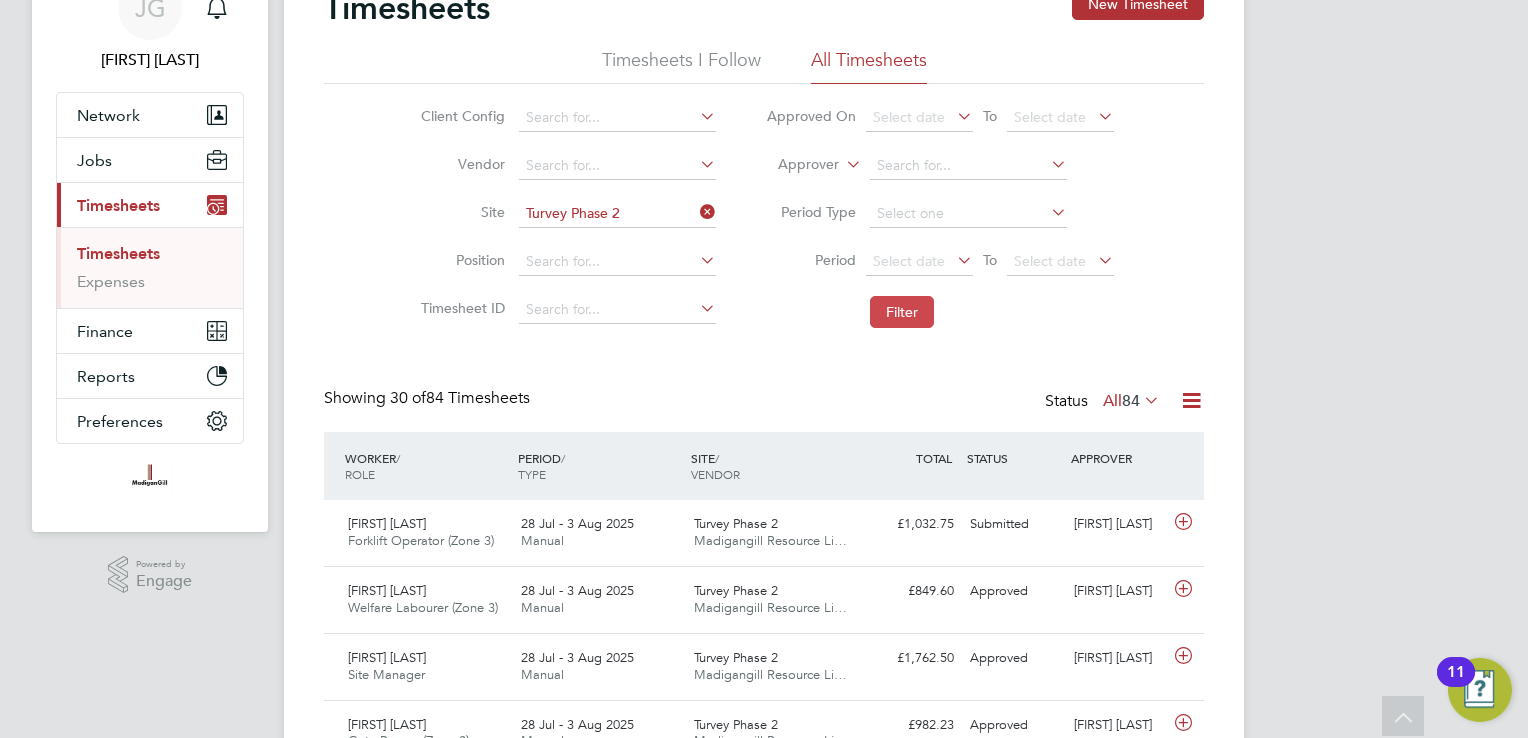 click on "Filter" 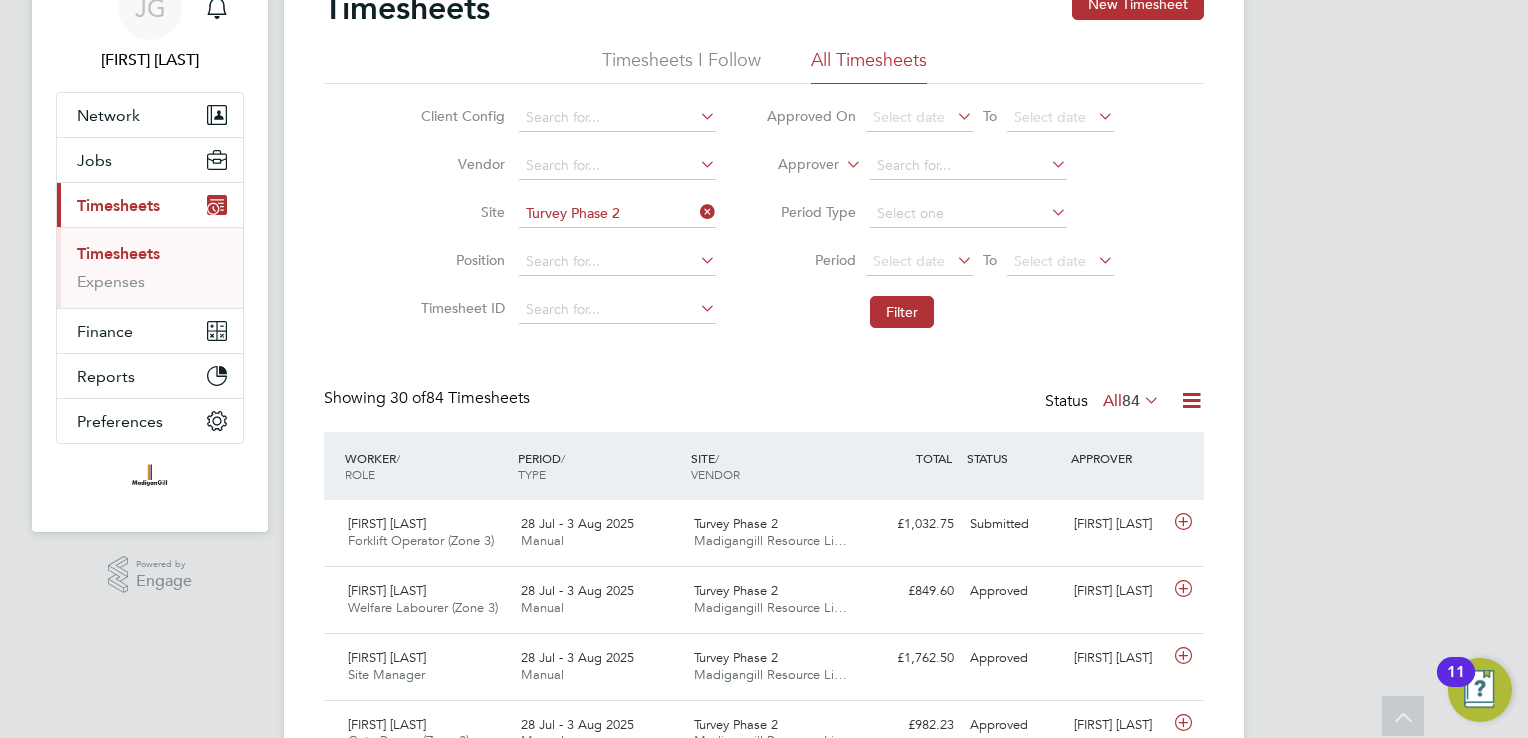 click 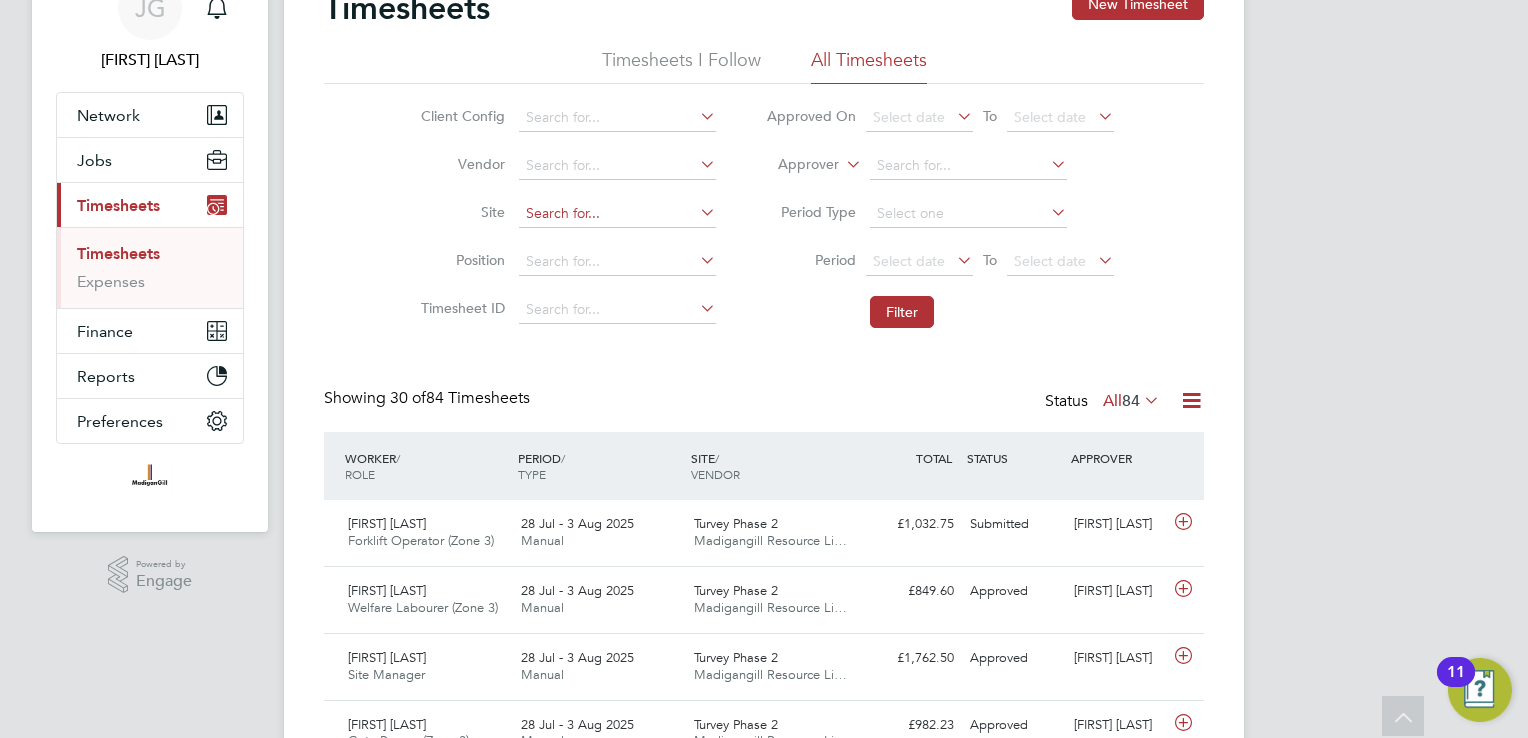 click 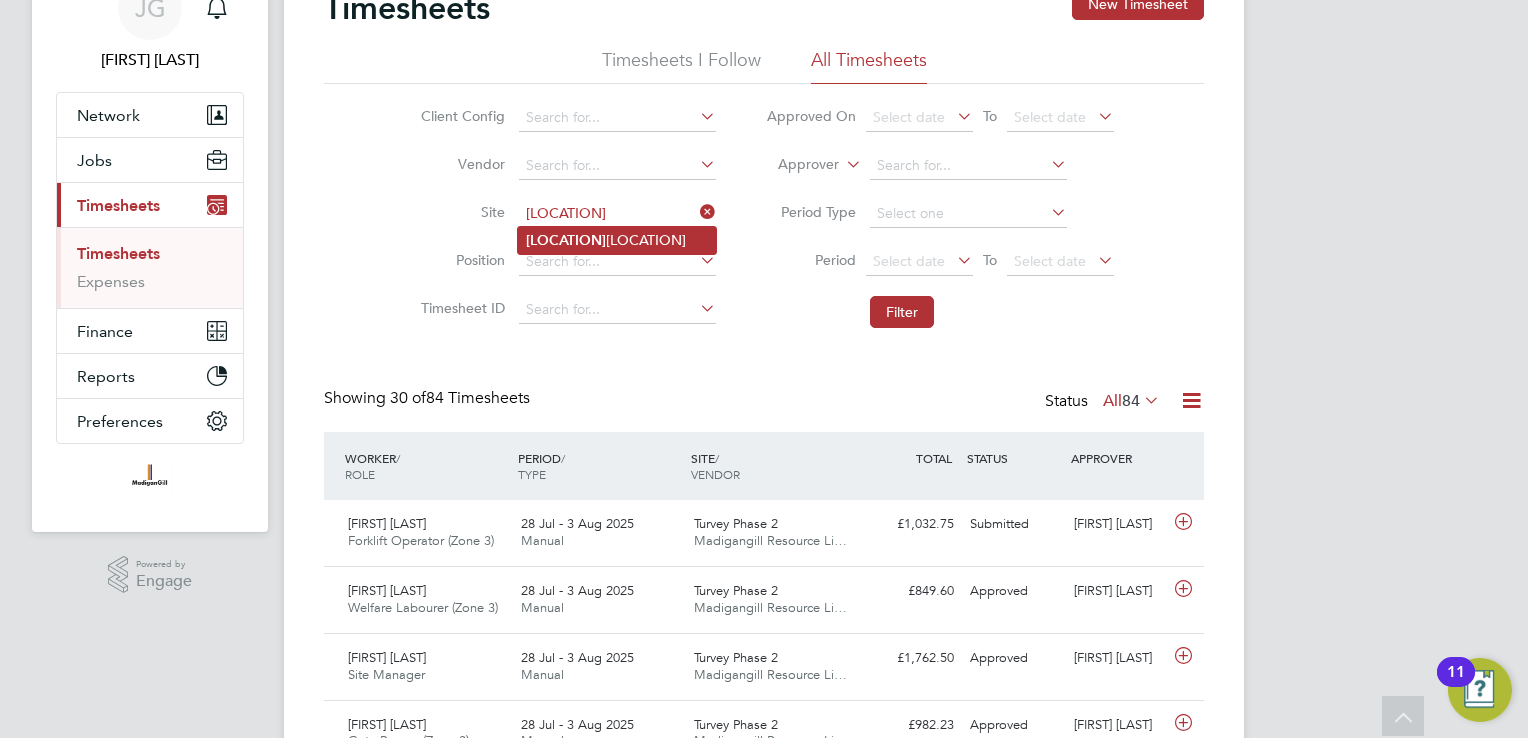 click on "RAF  Upwood" 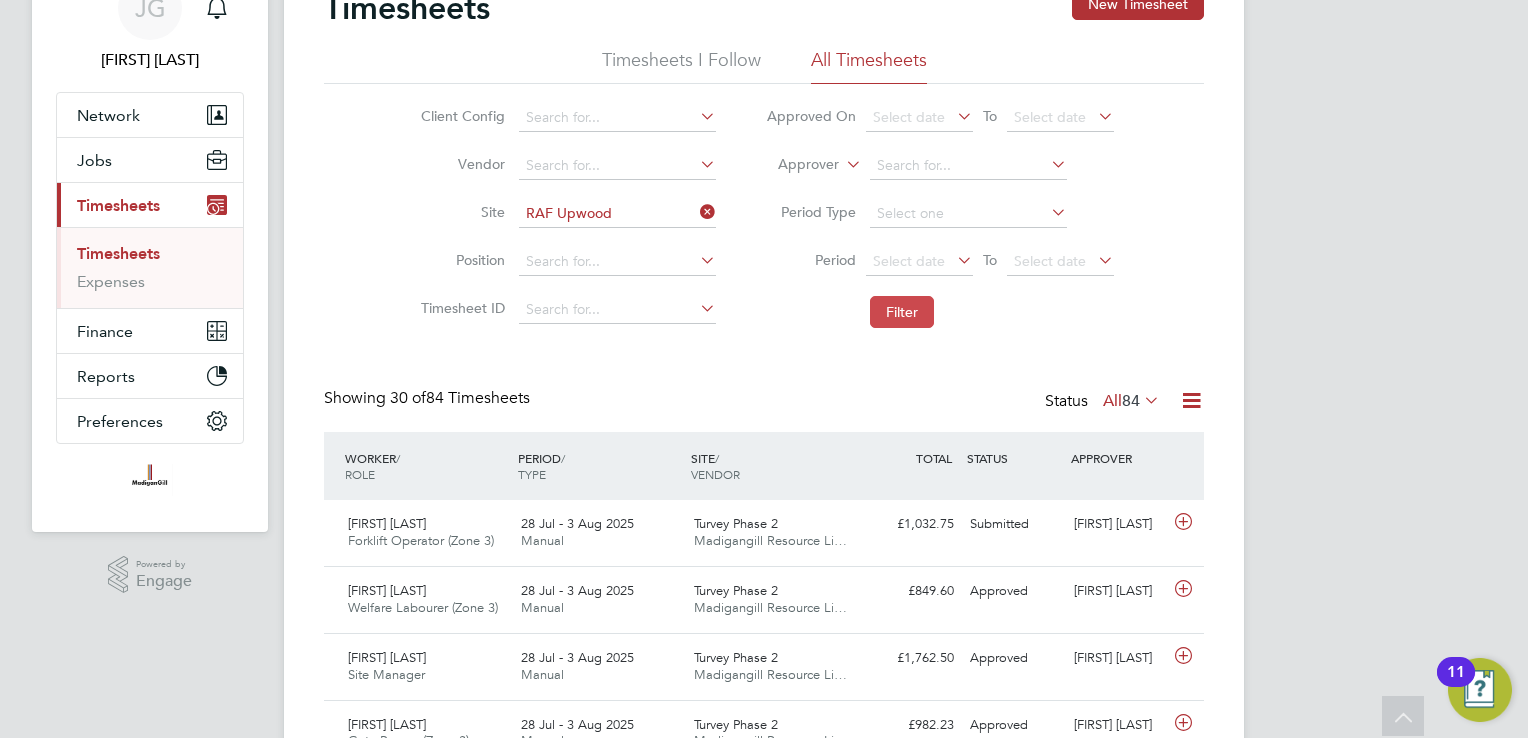 click on "Filter" 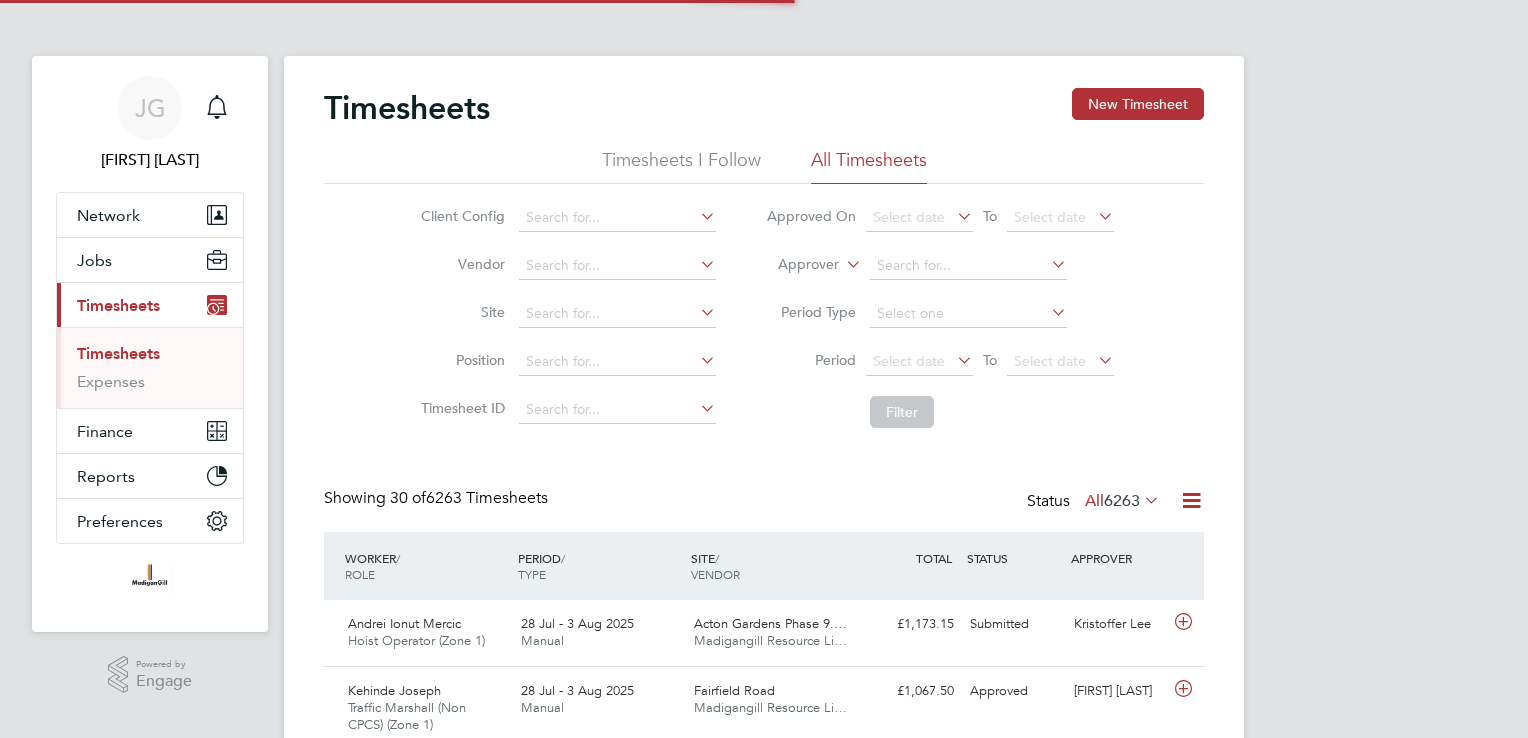 scroll, scrollTop: 0, scrollLeft: 0, axis: both 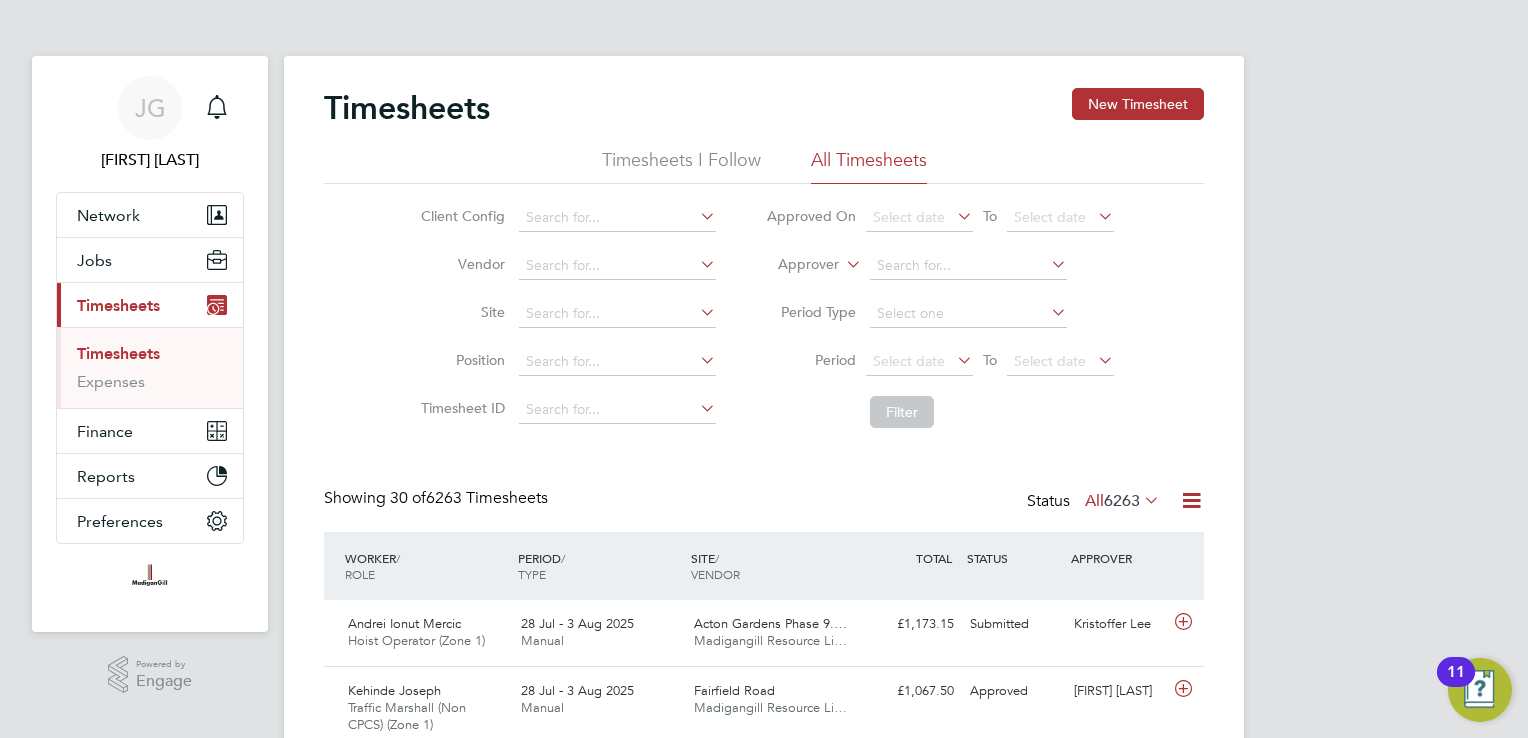 click on "Timesheets New Timesheet Timesheets I Follow All Timesheets Client Config   Vendor   Site   Position   Timesheet ID   Approved On
Select date
To
Select date
Approver     Period Type   Period
Select date
To
Select date
Filter Showing   30 of  6263 Timesheets Status  All  6263  WORKER  / ROLE WORKER  / PERIOD PERIOD  / TYPE SITE  / VENDOR TOTAL   TOTAL  / STATUS STATUS APPROVER Andrei Ionut Mercic Hoist Operator (Zone 1)   28 Jul - 3 Aug 2025 28 Jul - 3 Aug 2025 Manual Acton Gardens Phase 9.… Madigangill Resource Li… £1,173.15 Submitted Submitted Kristoffer Lee Kehinde Joseph Traffic Marshall (Non CPCS) (Zone 1)   28 Jul - 3 Aug 2025 28 Jul - 3 Aug 2025 Manual Fairfield Road Madigangill Resource Li… £1,067.50 Approved Approved John Taylor Kehinde Joseph Traffic Marshall (Non CPCS) (Zone 1)   21 - 27 Jul 2025 21 - 27 Jul 2025 Manual Fairfield Road Madigangill Resource Li… £854.00 Approved Approved John Taylor Yosef Asfeha General Labourer (Zone 1)" 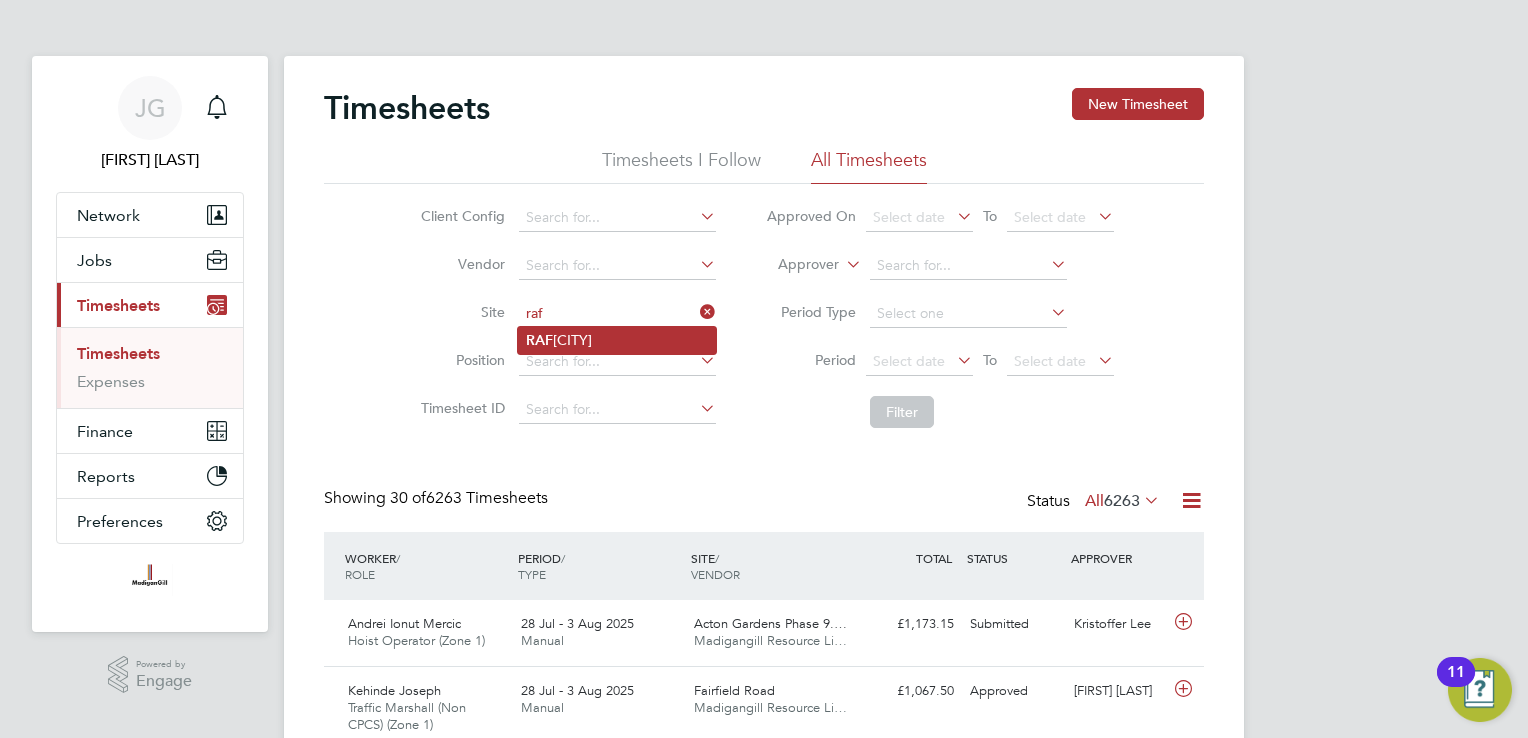 click on "RAF  Upwood" 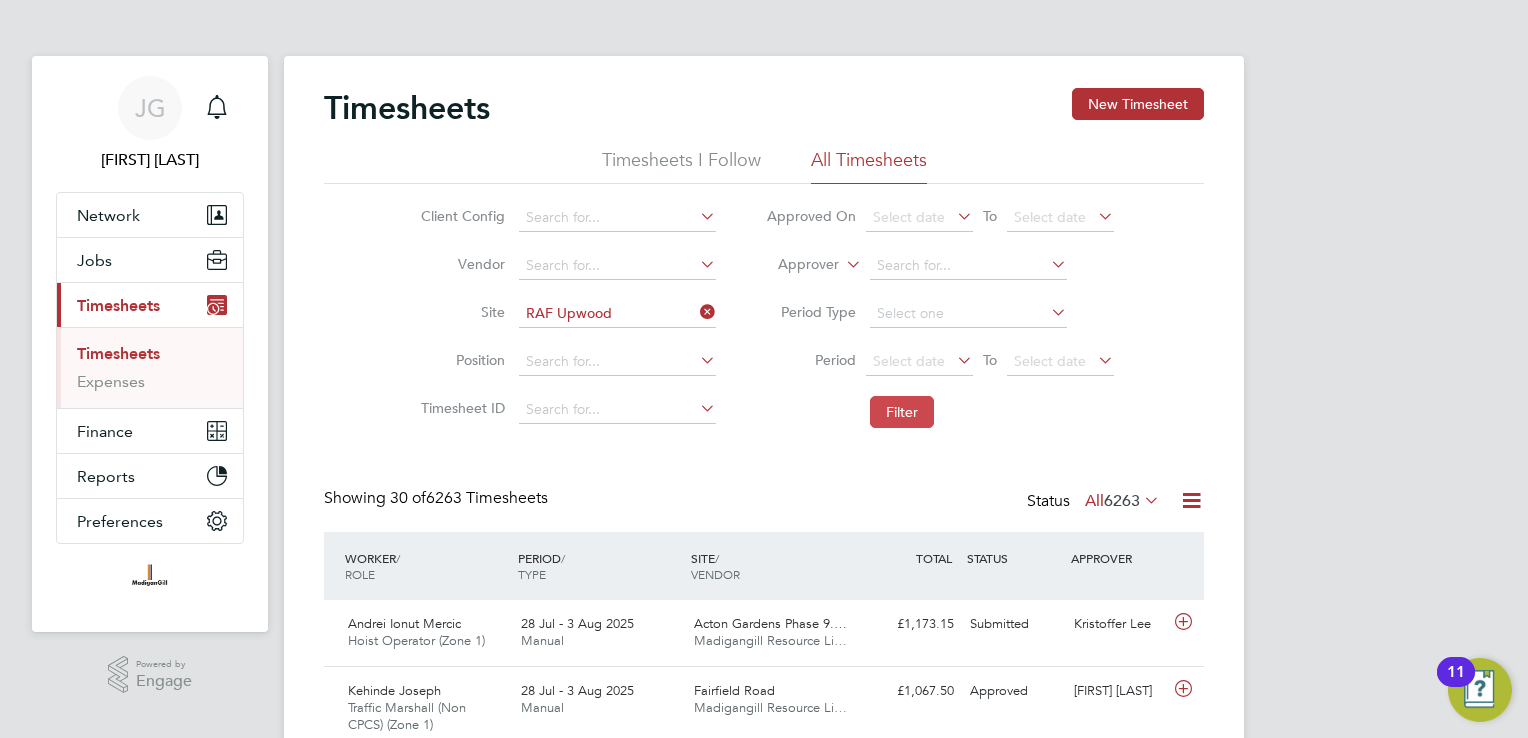 click on "Filter" 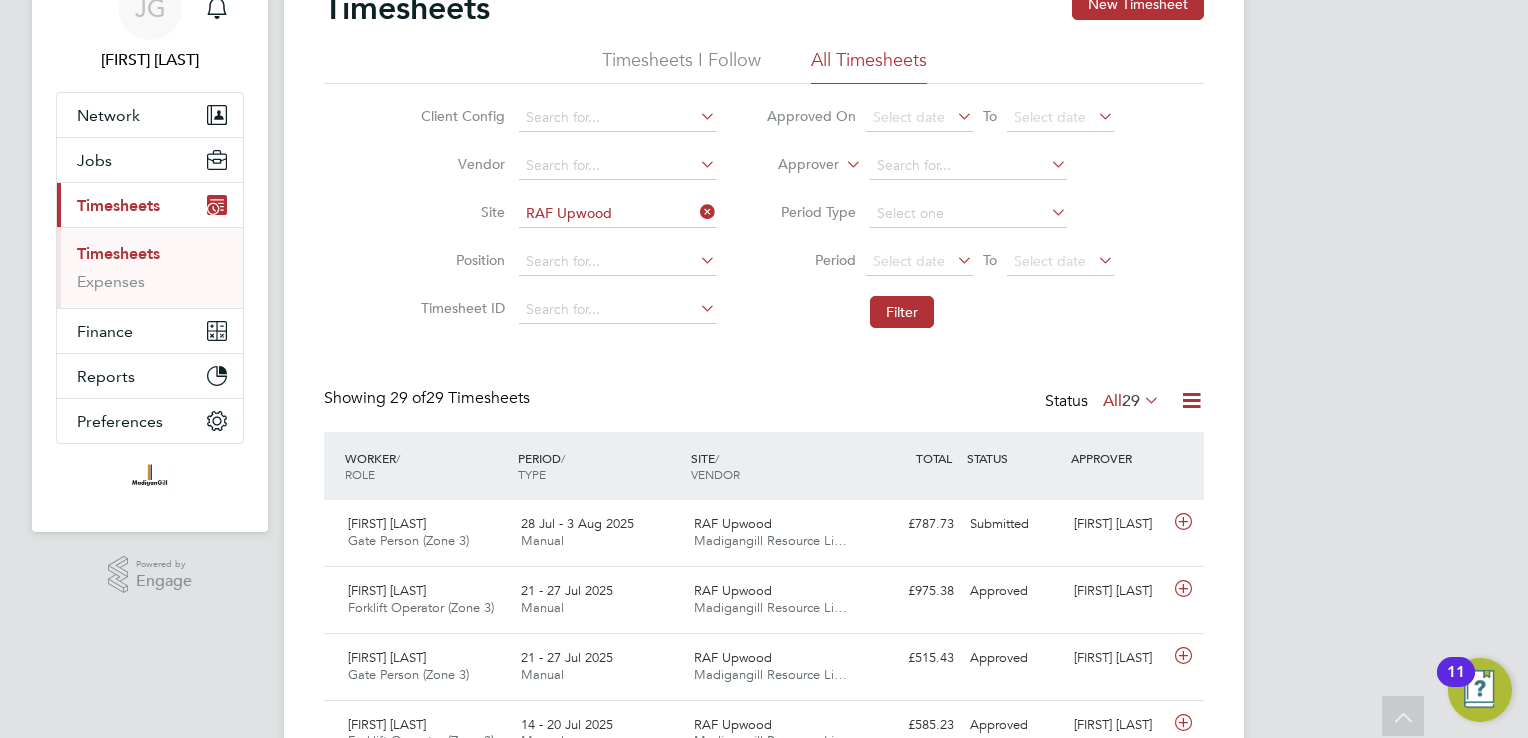 scroll, scrollTop: 0, scrollLeft: 0, axis: both 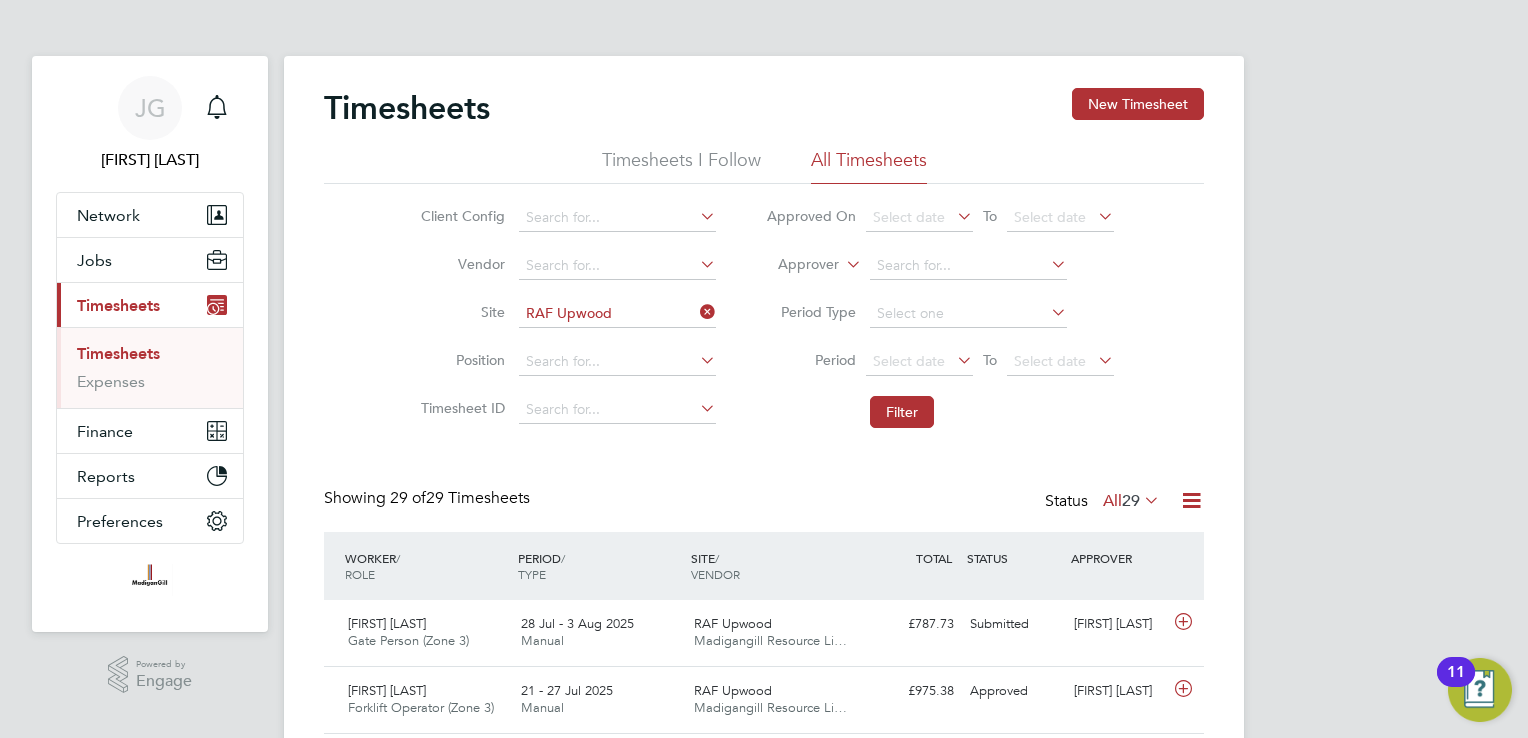 click on "Site   RAF Upwood" 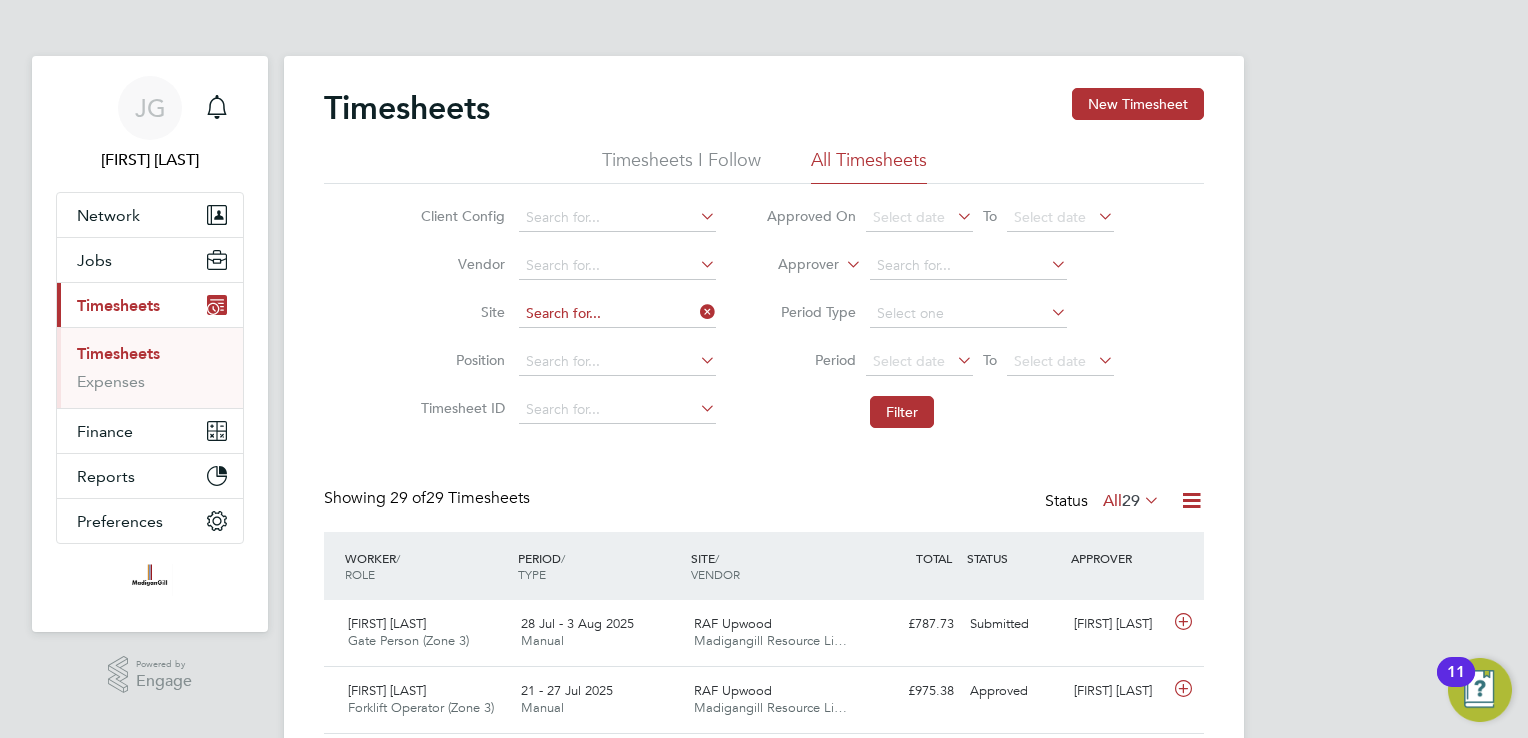 click 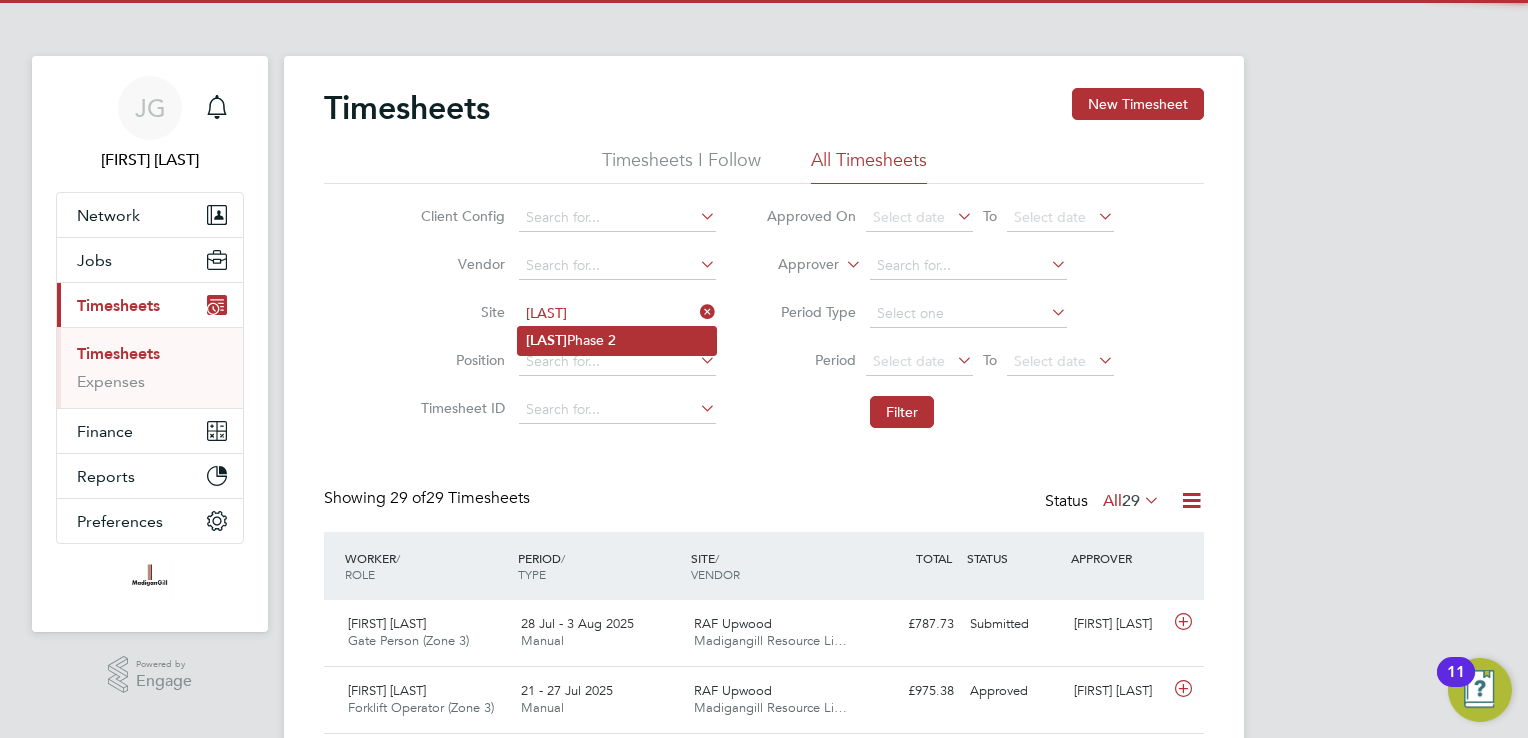 click on "Turvey  Phase 2" 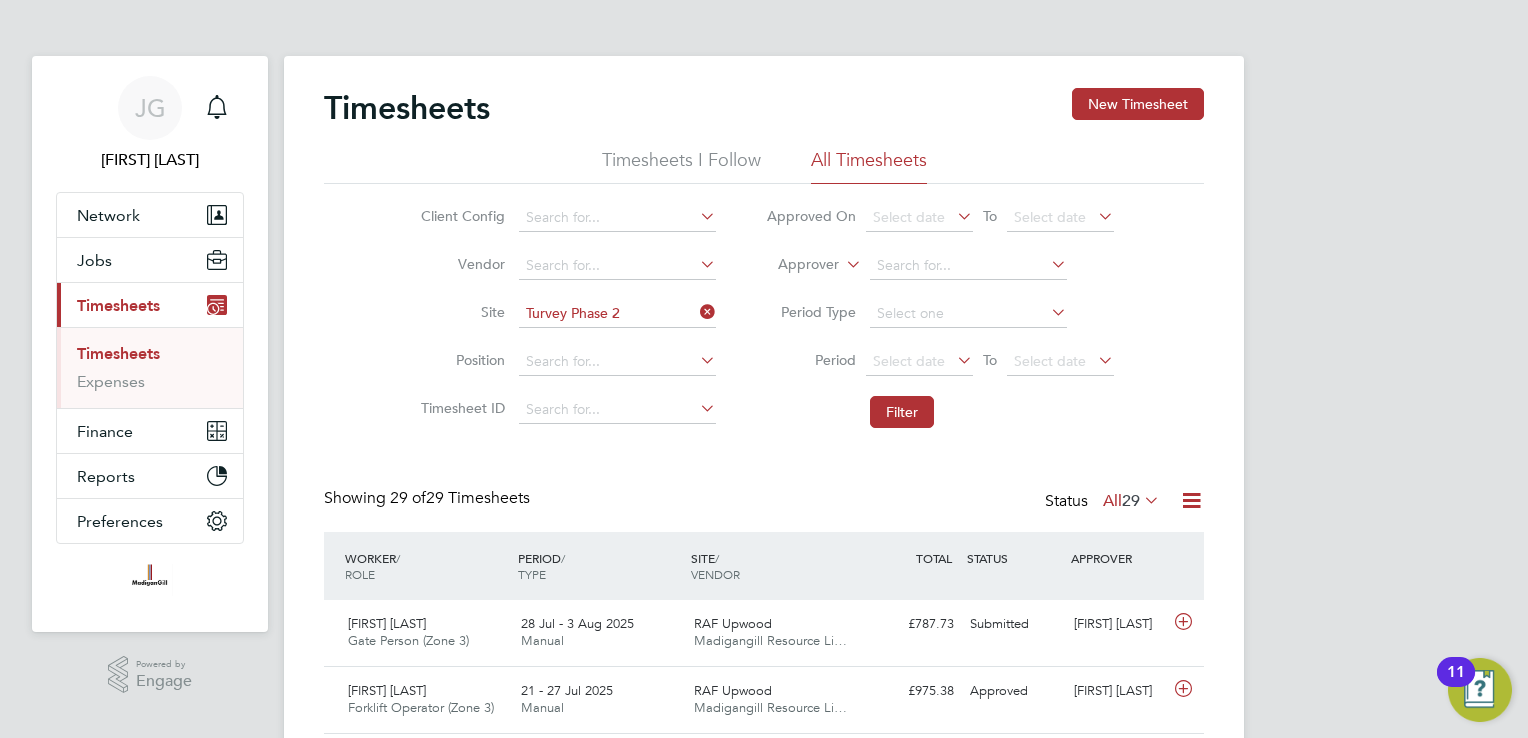 click on "Filter" 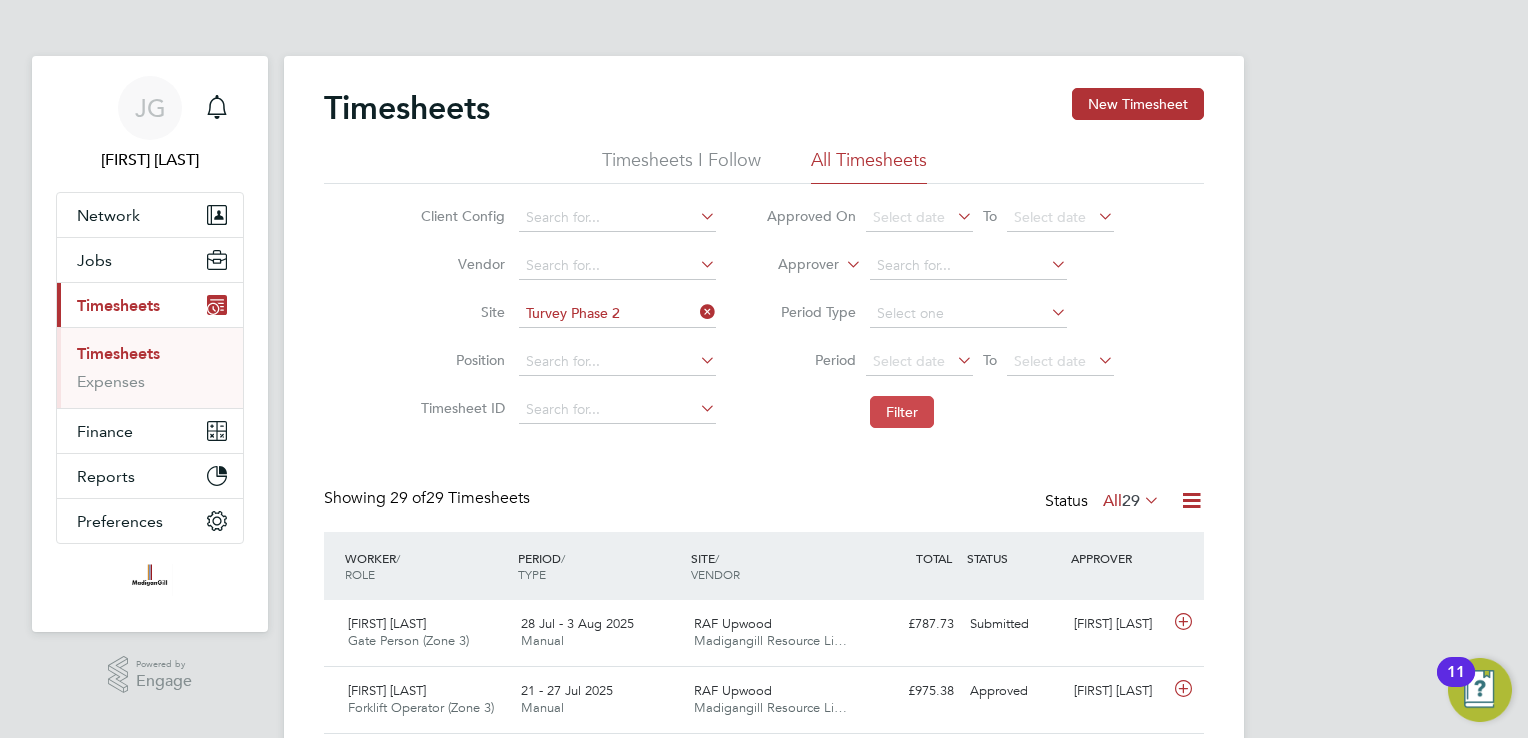 click on "Filter" 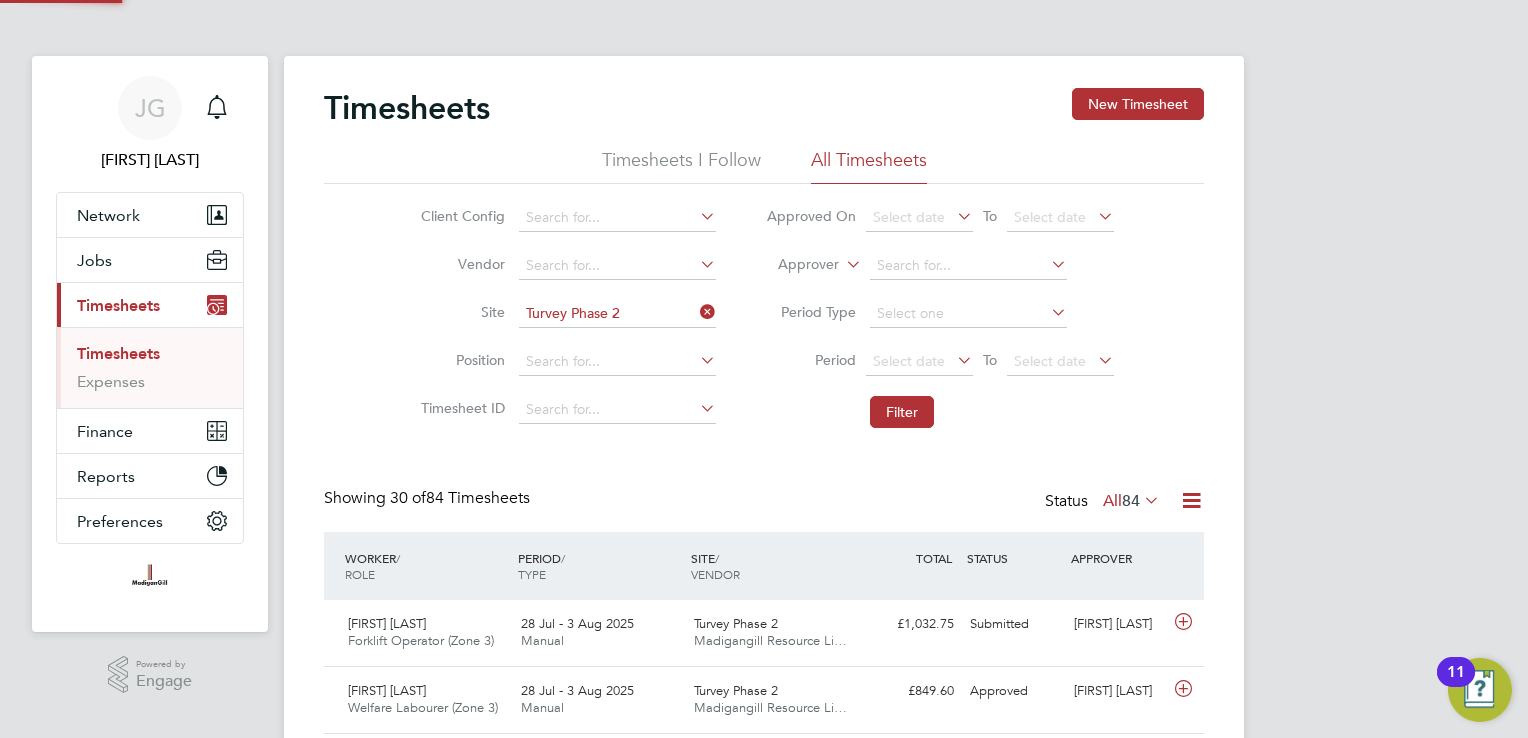 scroll, scrollTop: 9, scrollLeft: 10, axis: both 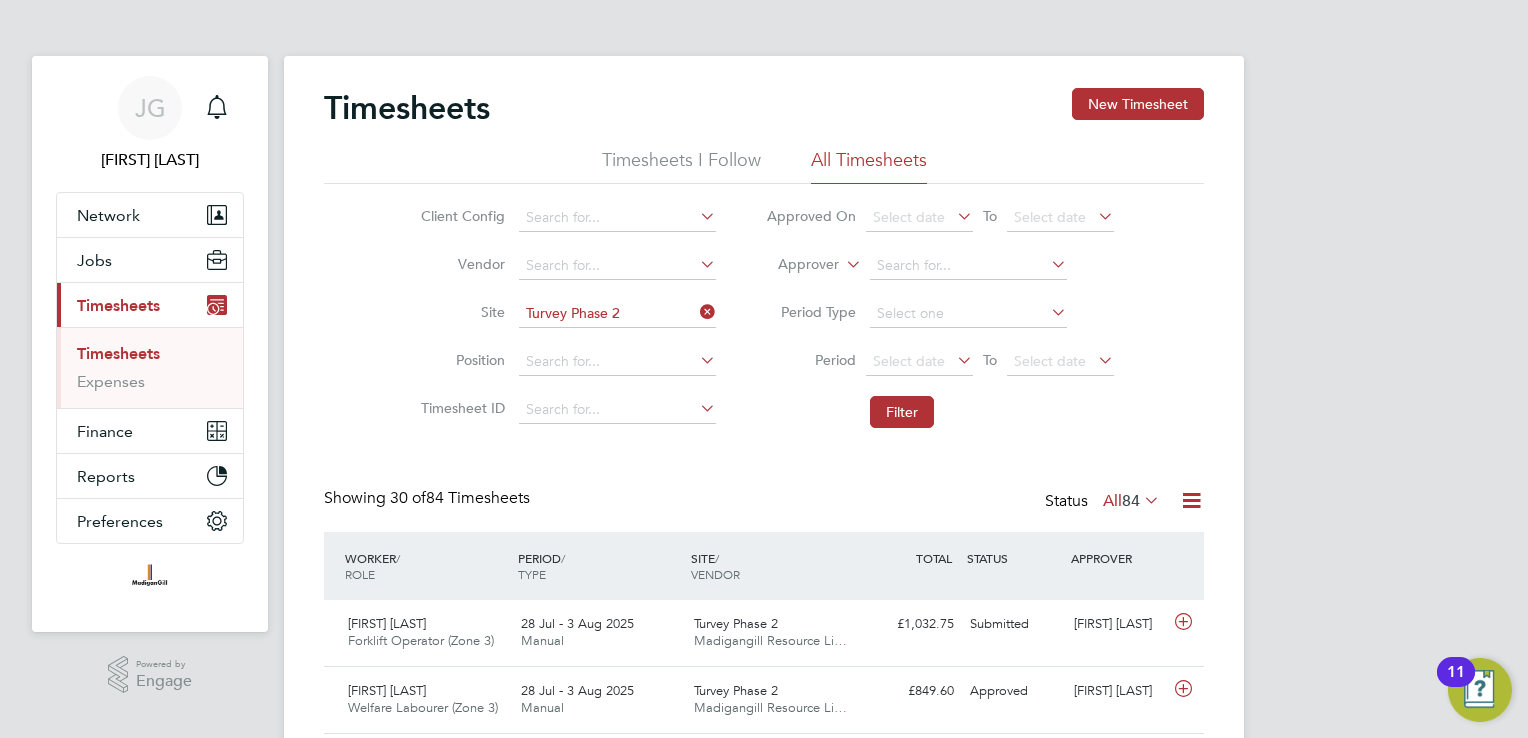 drag, startPoint x: 721, startPoint y: 322, endPoint x: 712, endPoint y: 310, distance: 15 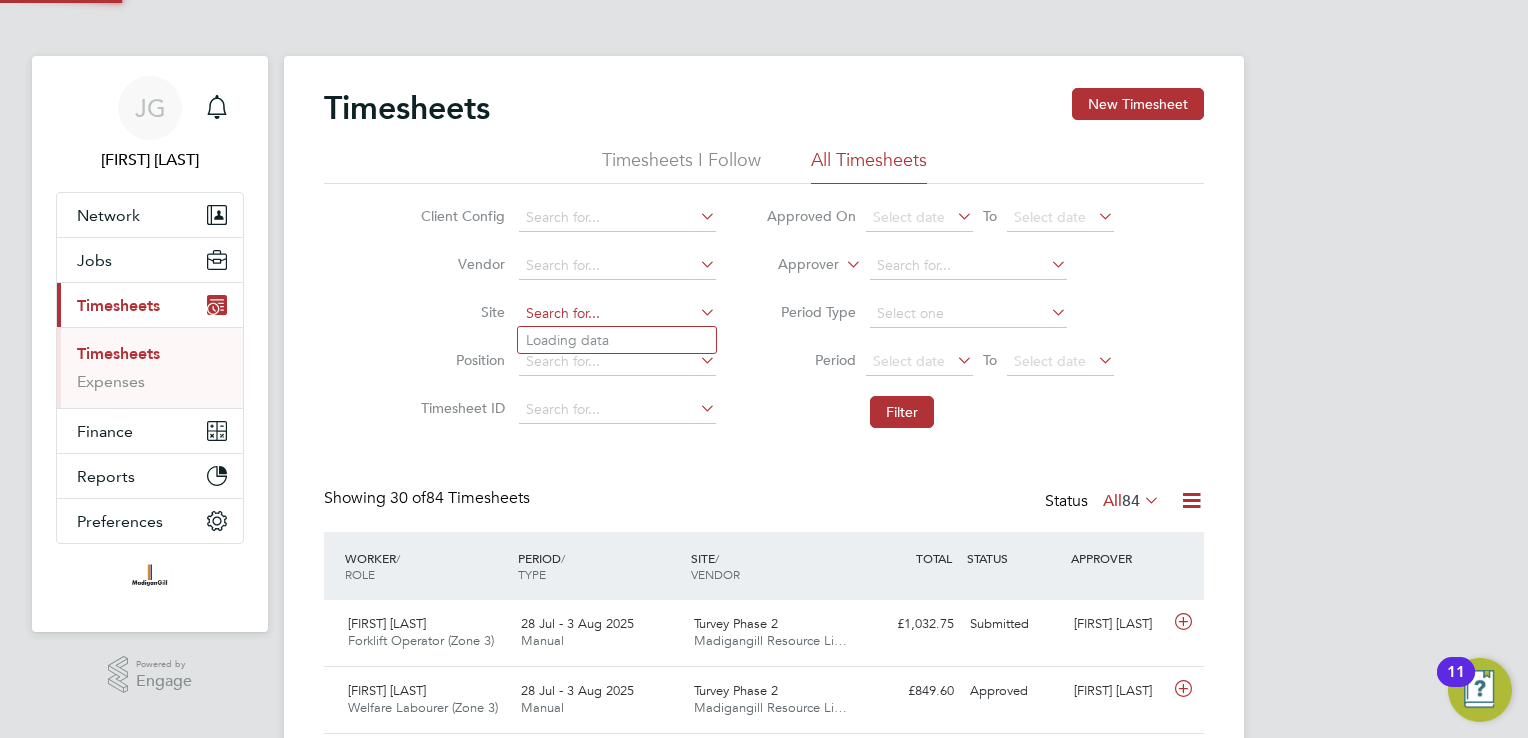 click 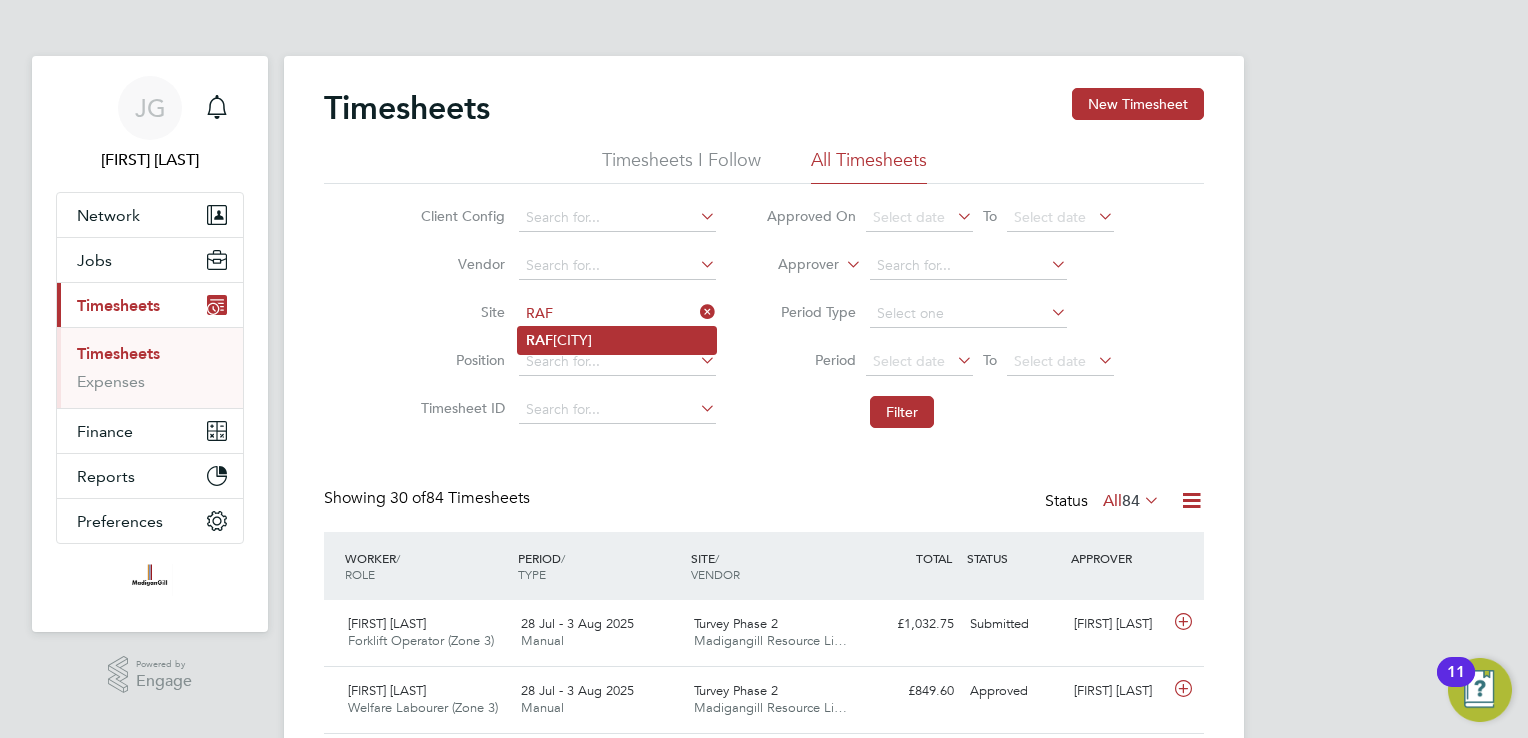 click on "RAF  Upwood" 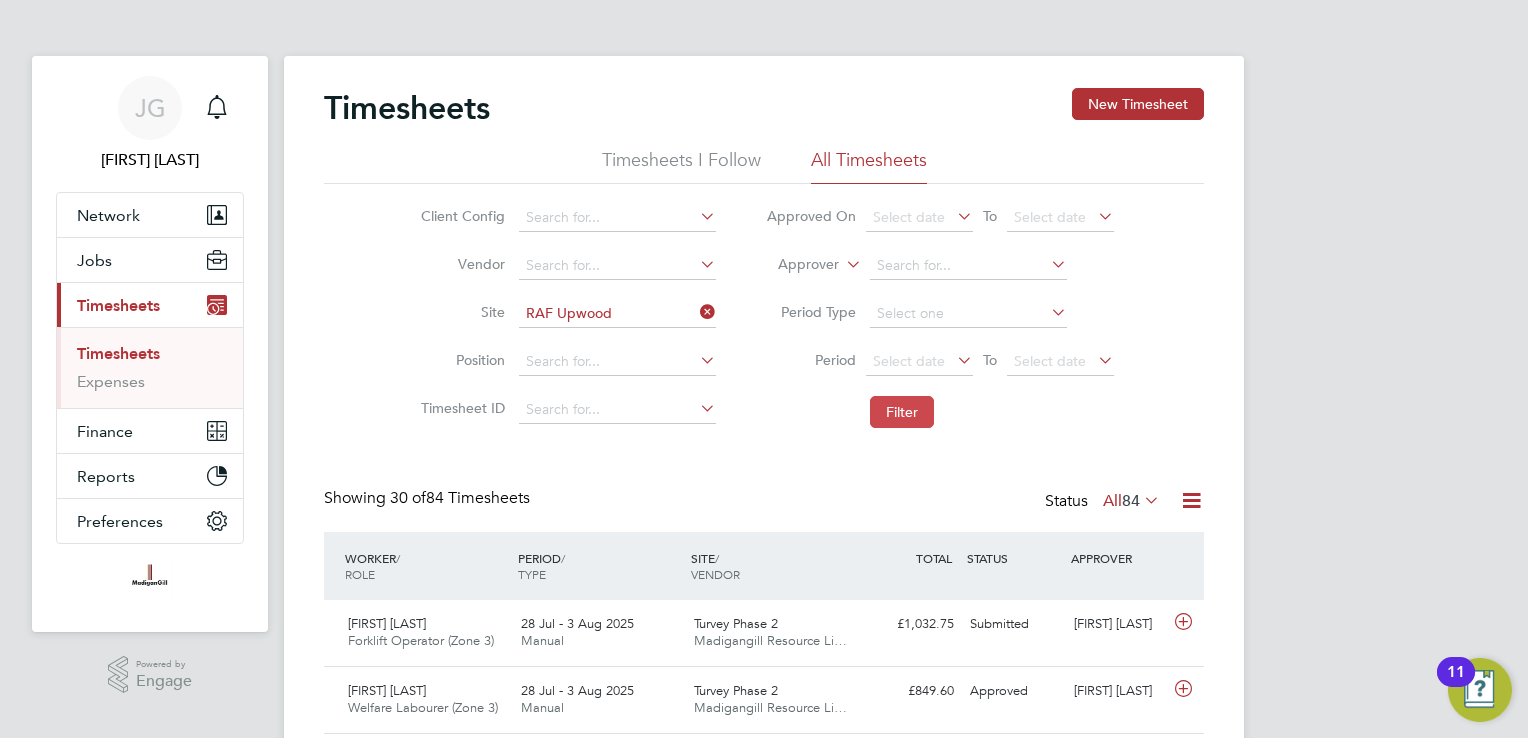 click on "Filter" 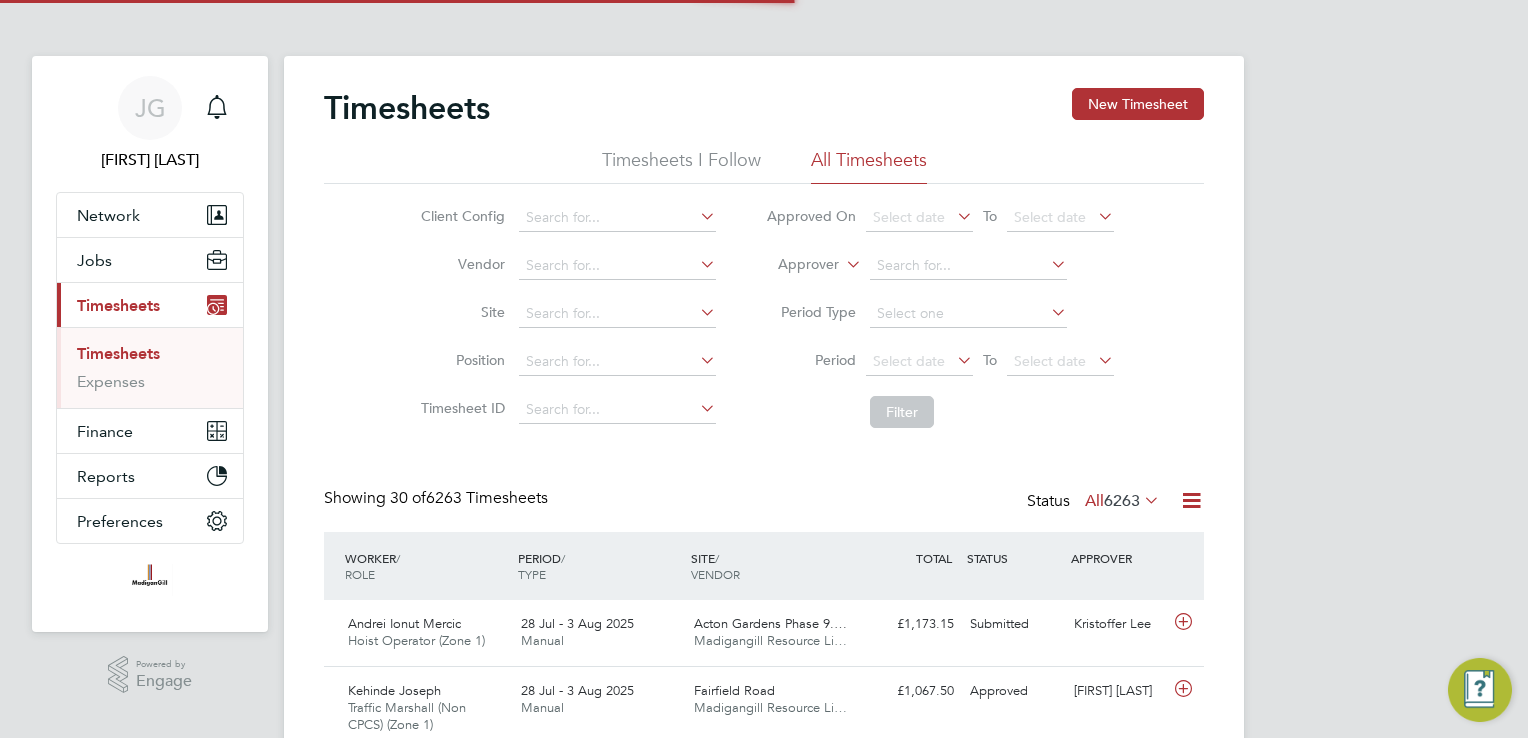 scroll, scrollTop: 0, scrollLeft: 0, axis: both 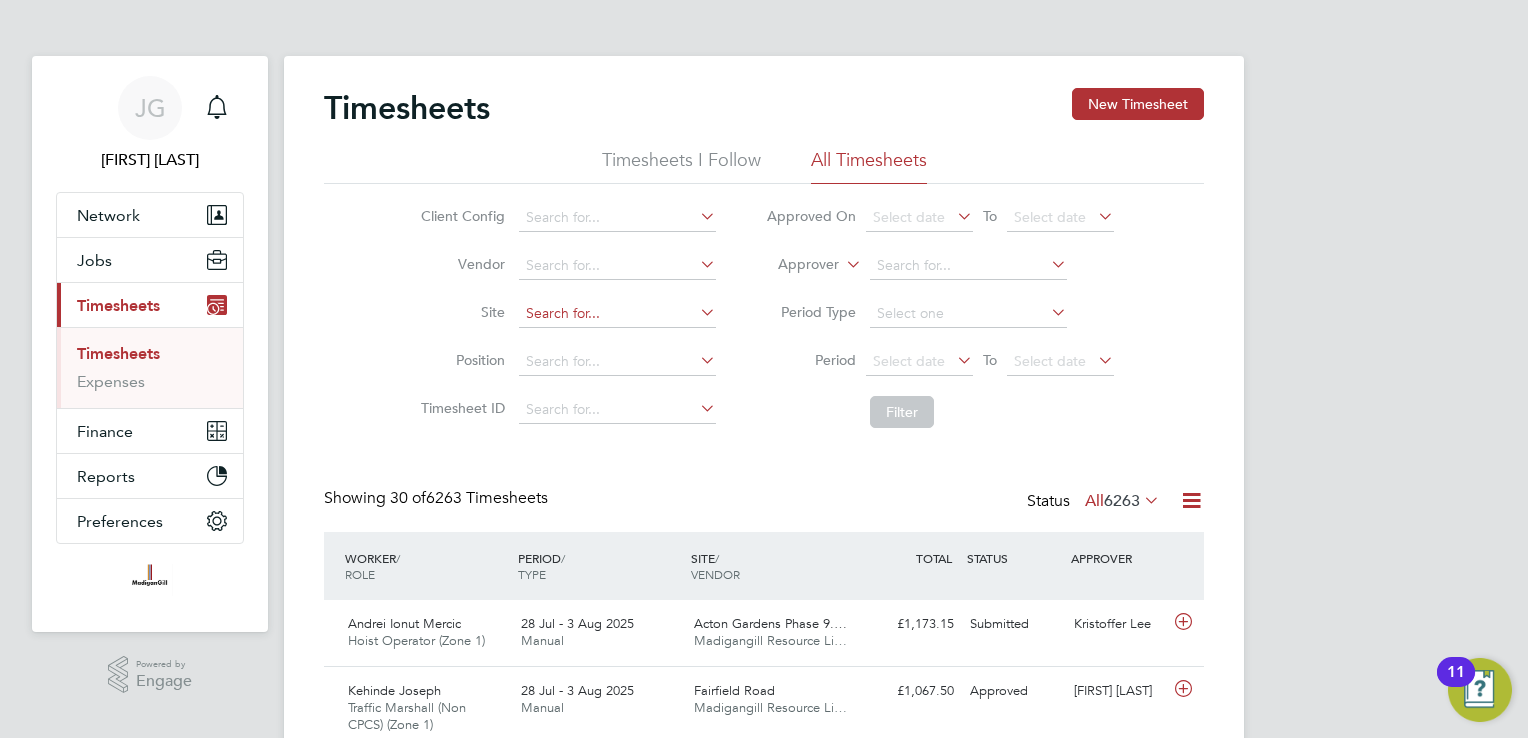 click 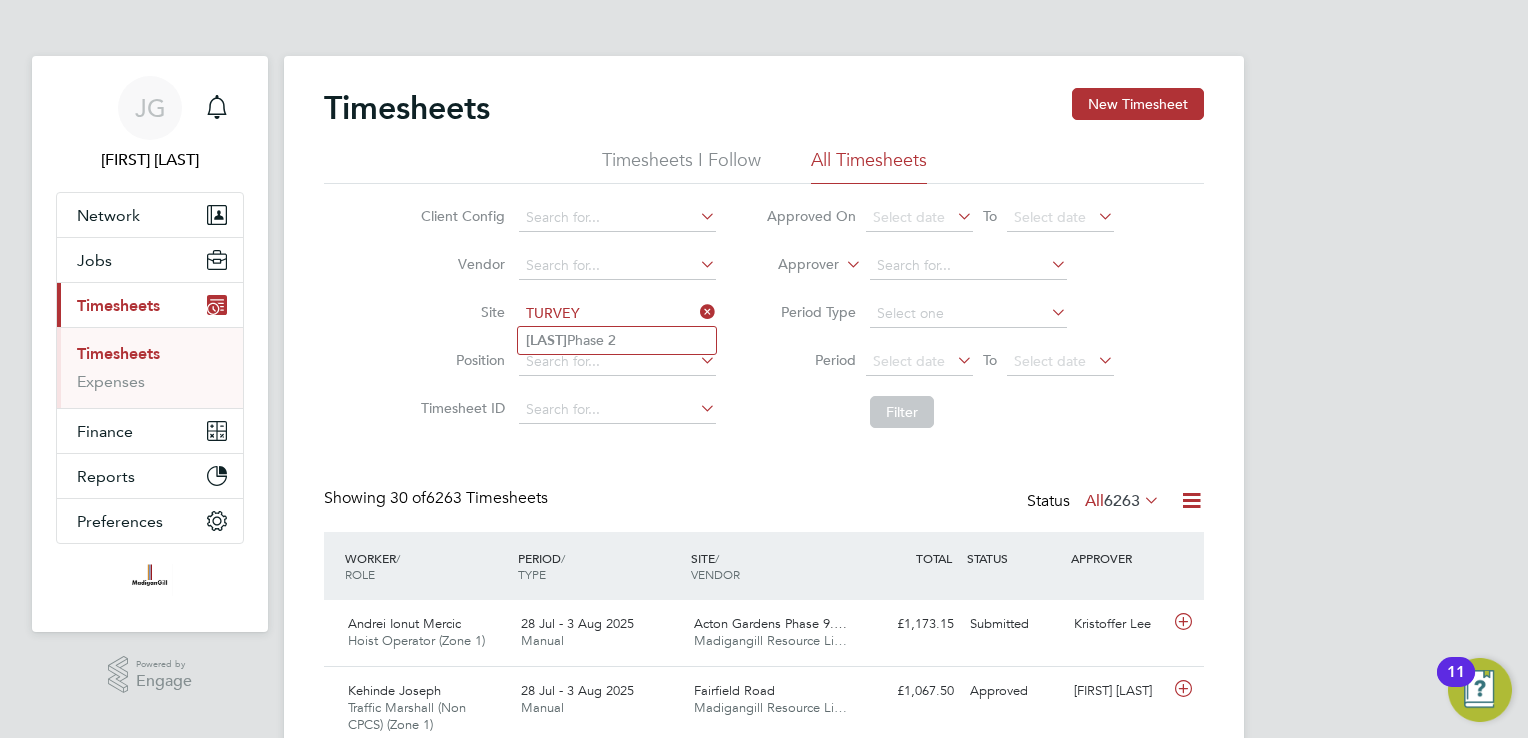 click on "TURVEY" 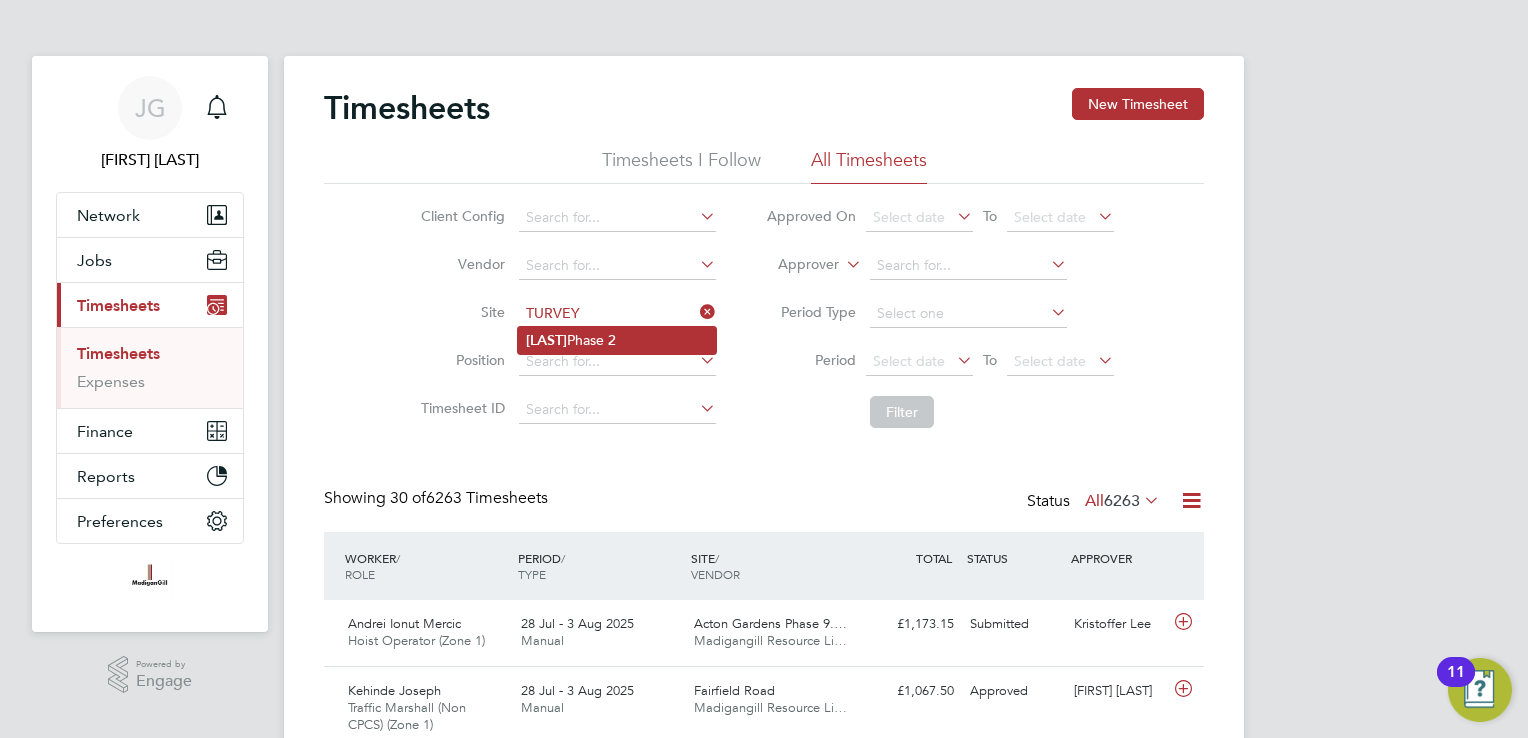 click on "Turvey  Phase 2" 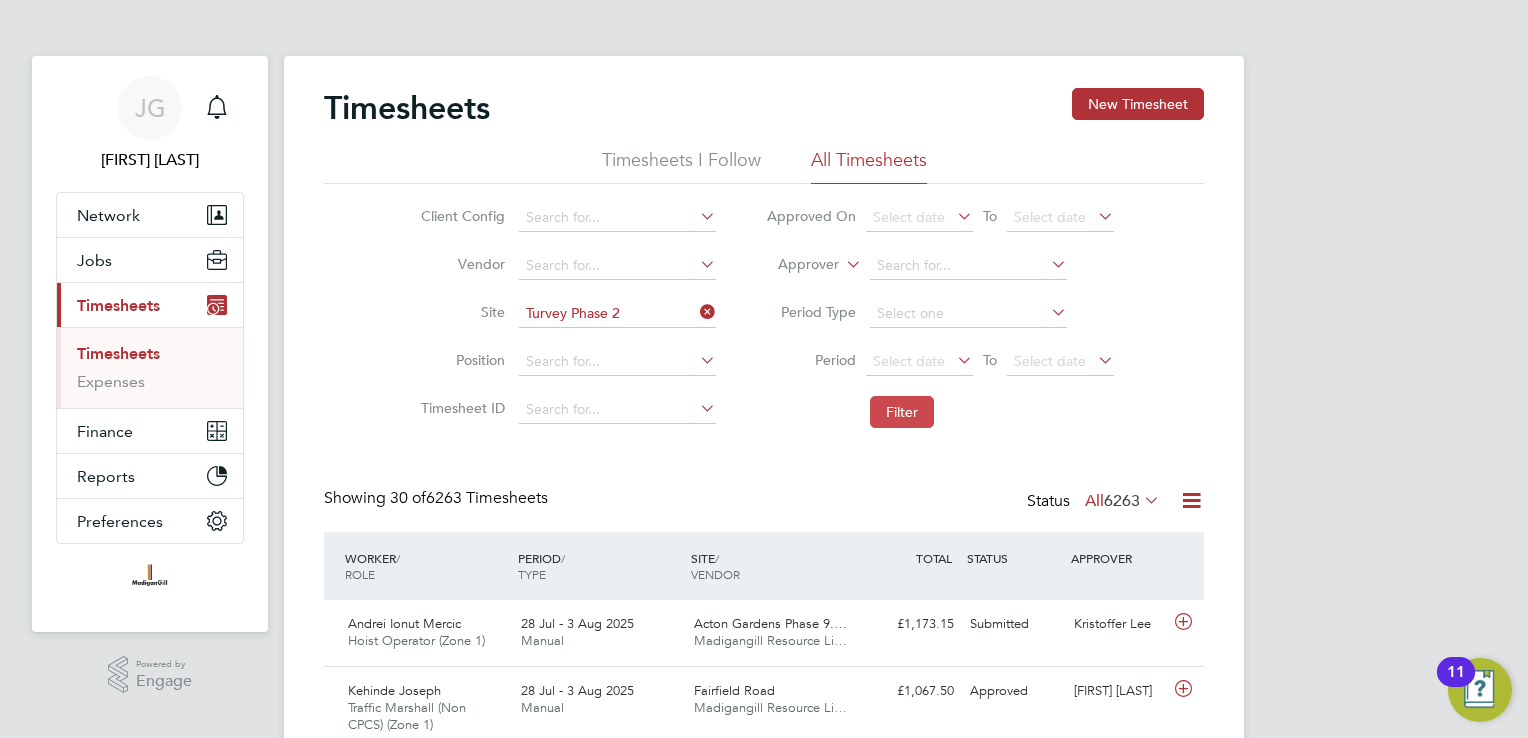 click on "Filter" 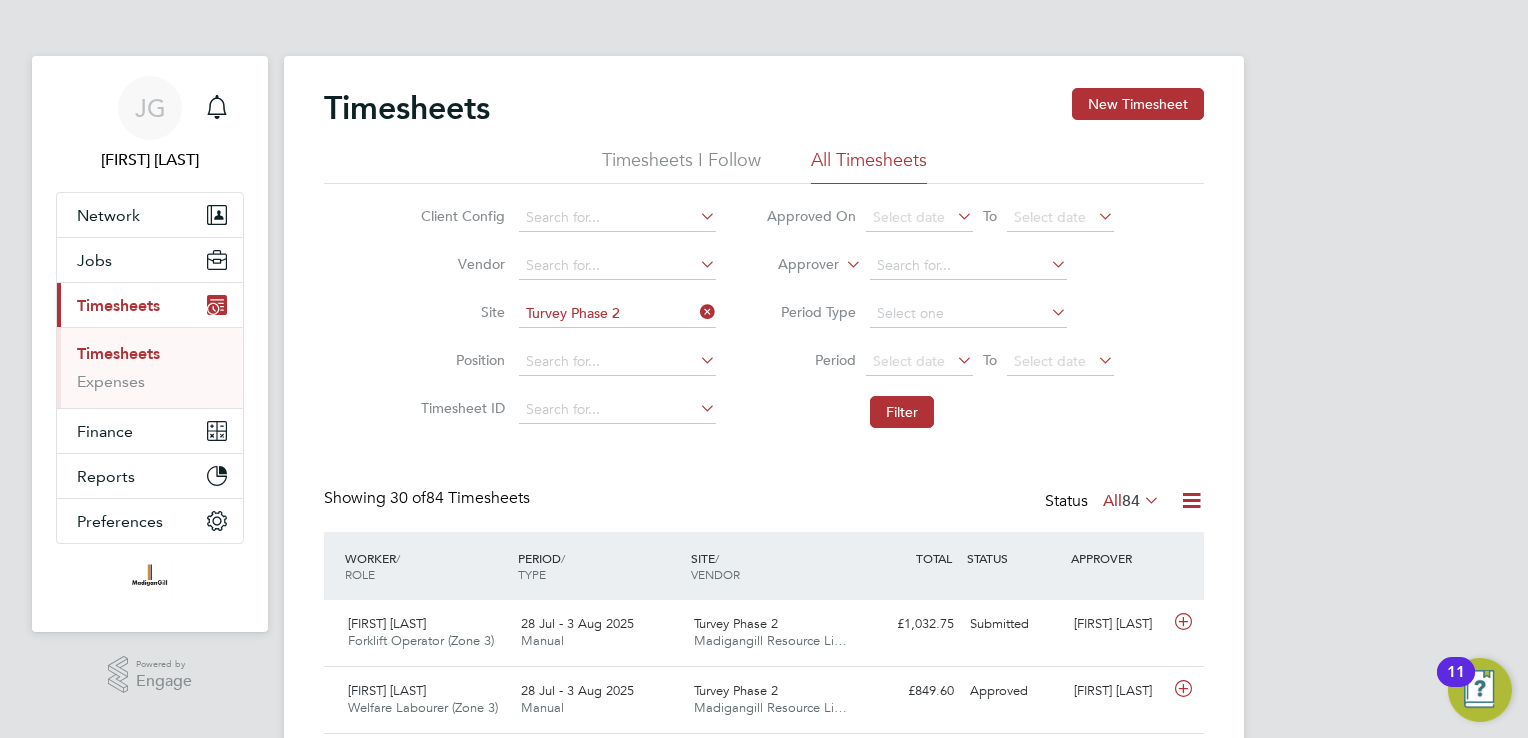 click 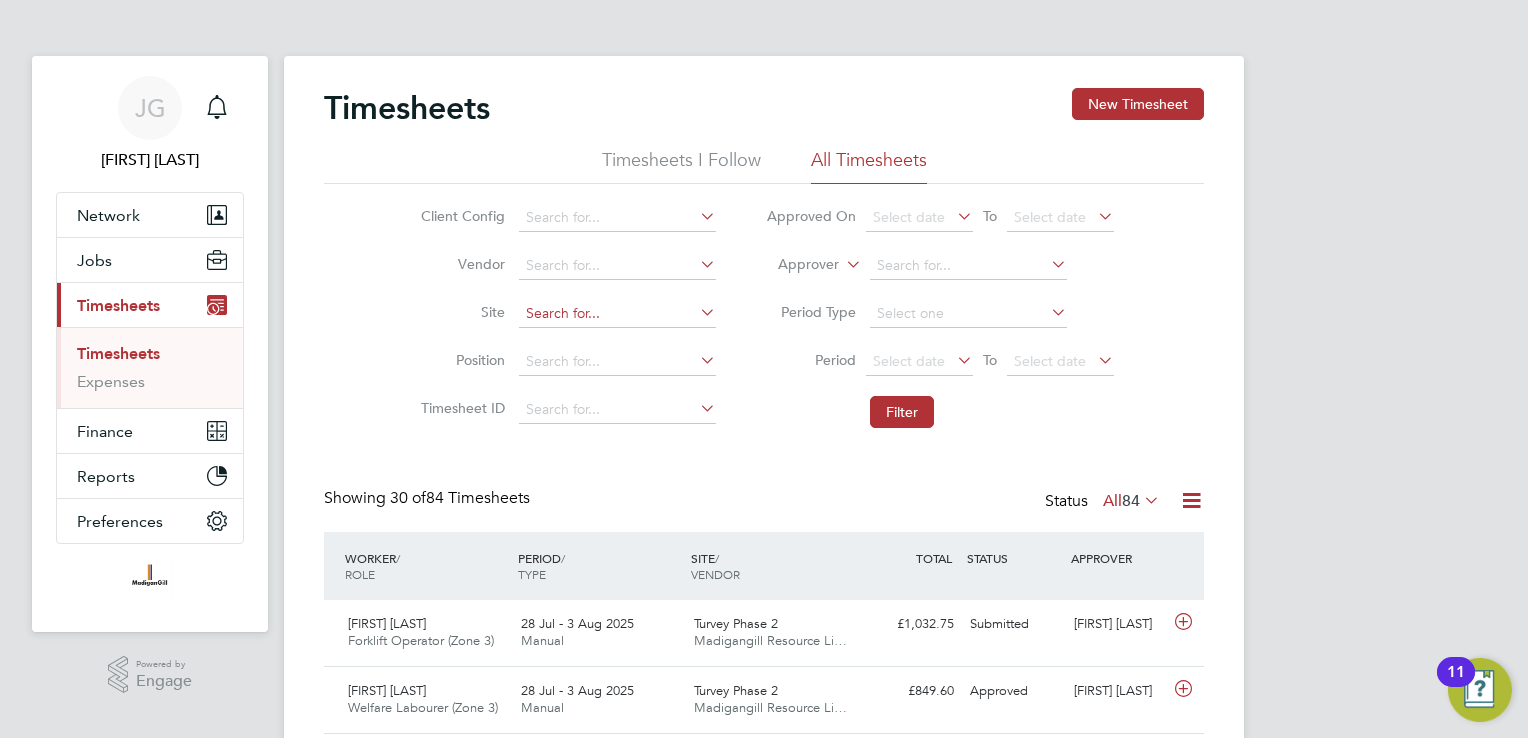 click 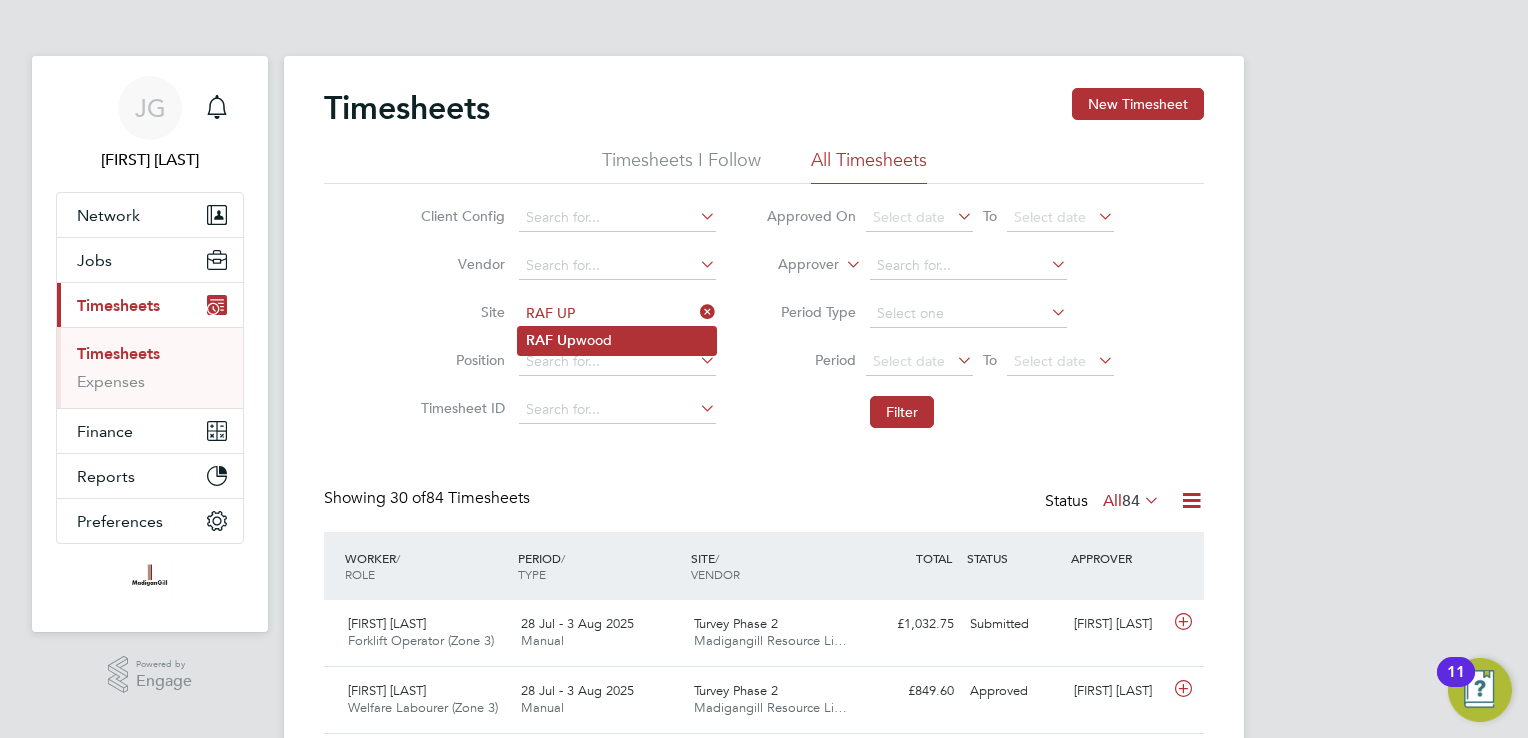 click on "RAF" 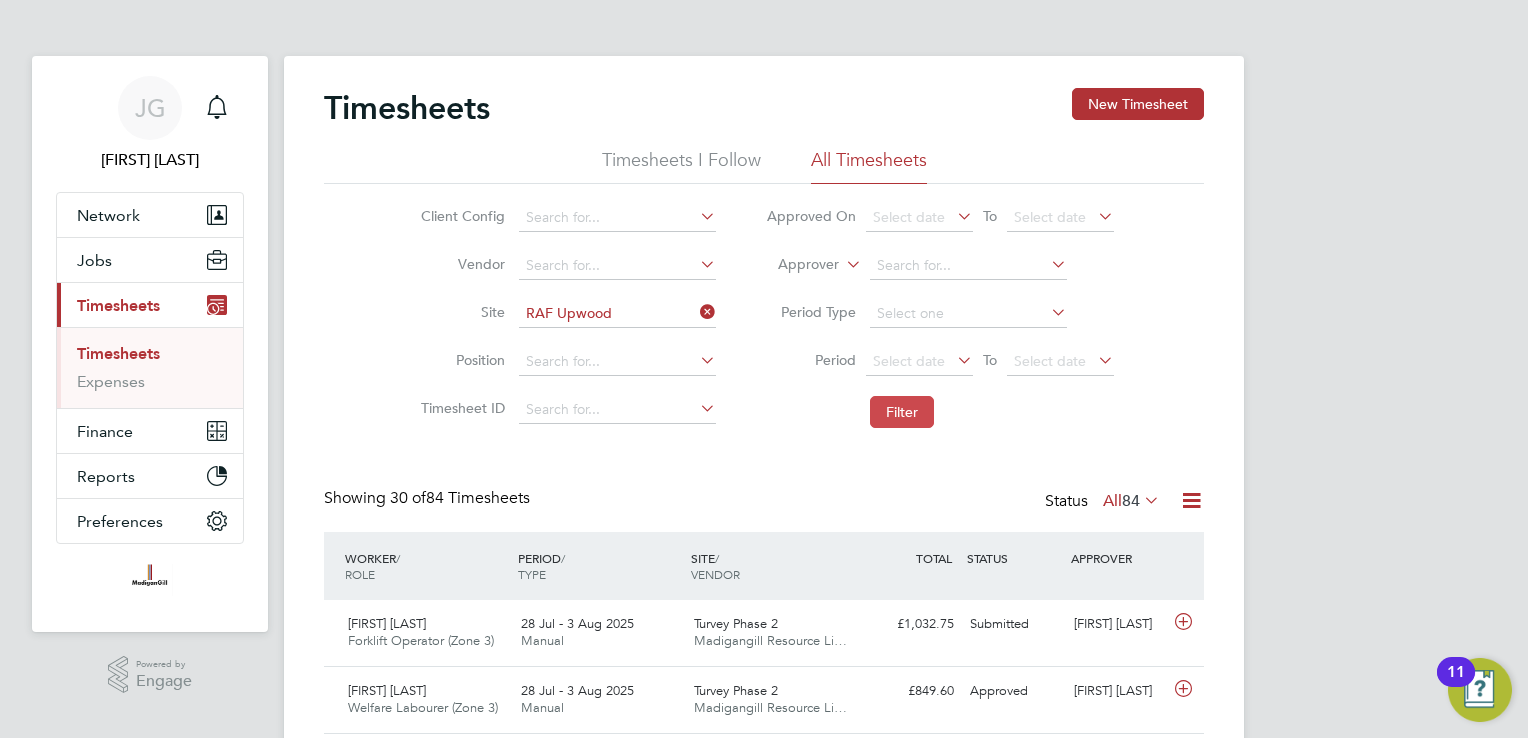 click on "Filter" 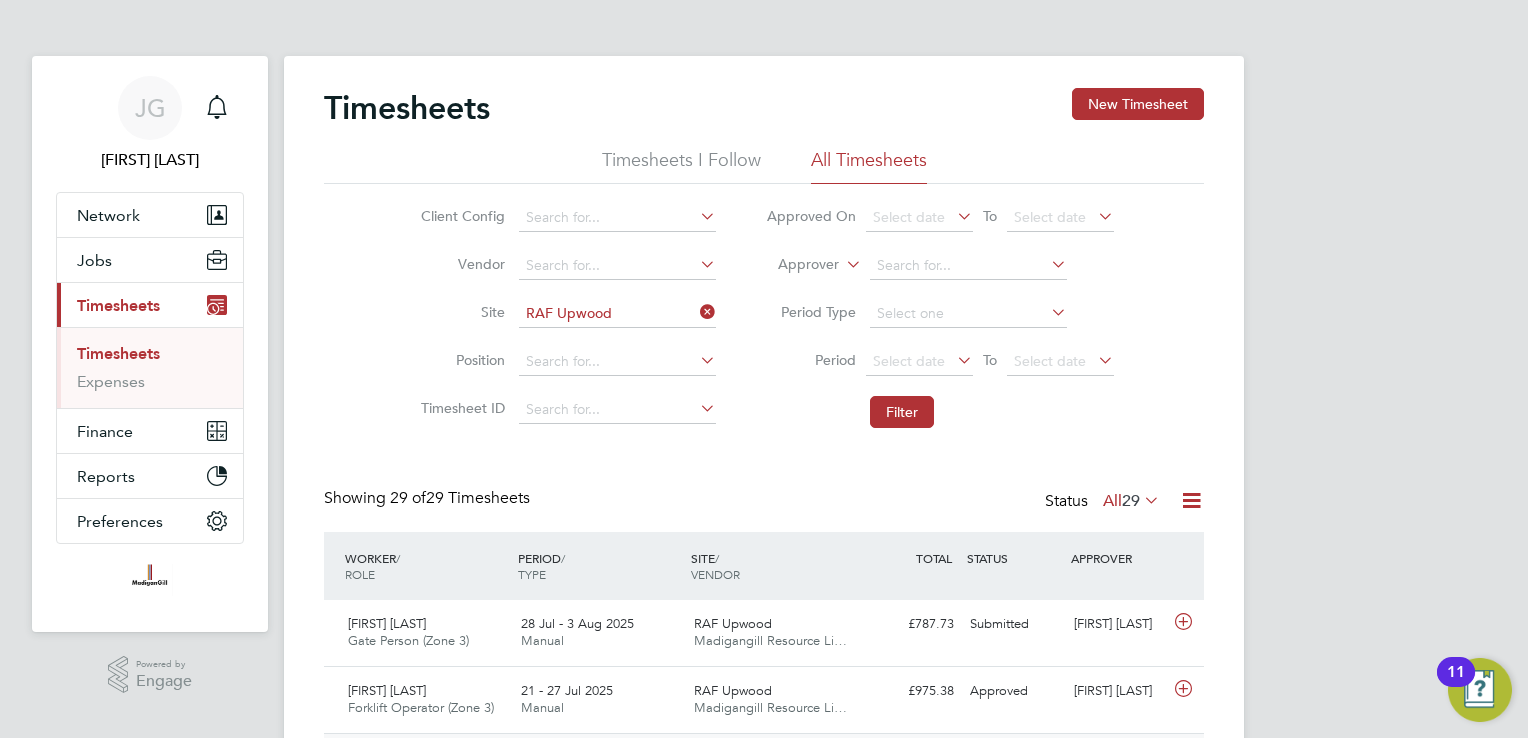 click on "JG   Jordan Gutteride   Notifications
Applications:   Network
Team Members   Businesses   Sites   Workers   Contacts   Jobs
Positions   Vacancies   Placements   Current page:   Timesheets
Timesheets   Expenses   Finance
Invoices & Credit Notes   Statements   Payments   Reports
Margin Report   Report Downloads   Preferences
My Business   Doc. Requirements   VMS Configurations   Notifications   Activity Logs
.st0{fill:#C0C1C2;}
Powered by Engage Timesheets New Timesheet Timesheets I Follow All Timesheets Client Config   Vendor   Site   RAF Upwood Position   Timesheet ID   Approved On
Select date
To
Select date
Approver     Period Type   Period
Select date
To
Select date
Filter" at bounding box center [764, 1304] 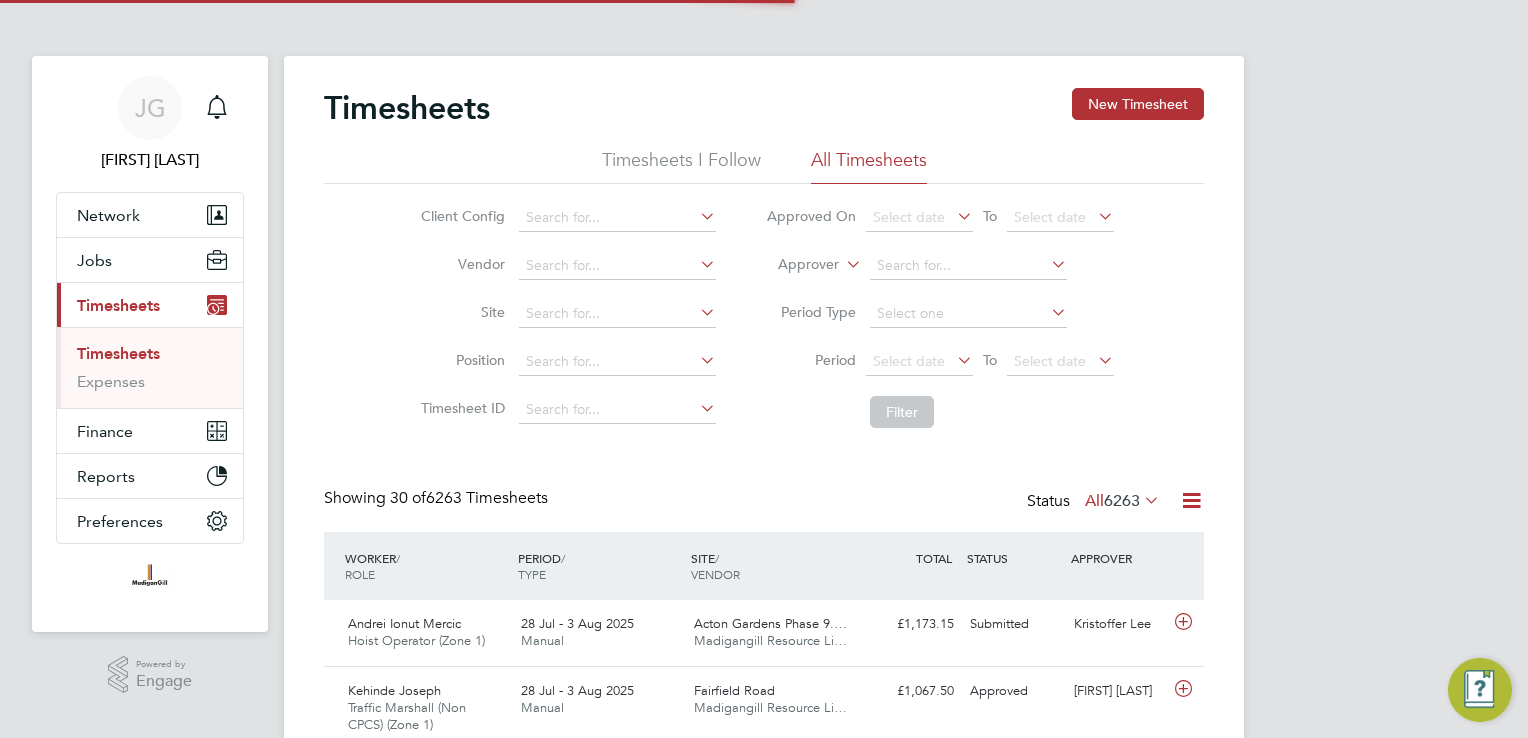 scroll, scrollTop: 0, scrollLeft: 0, axis: both 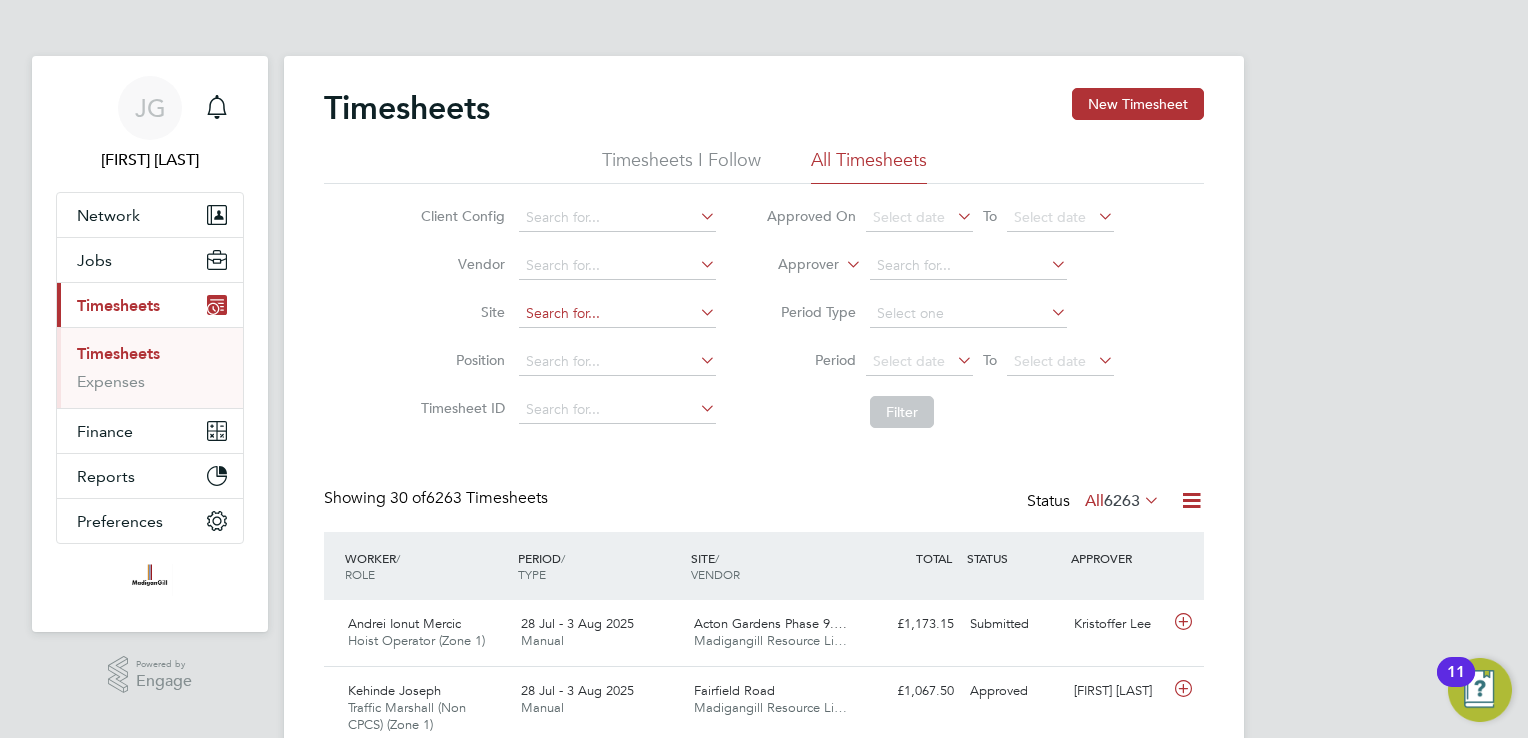 click 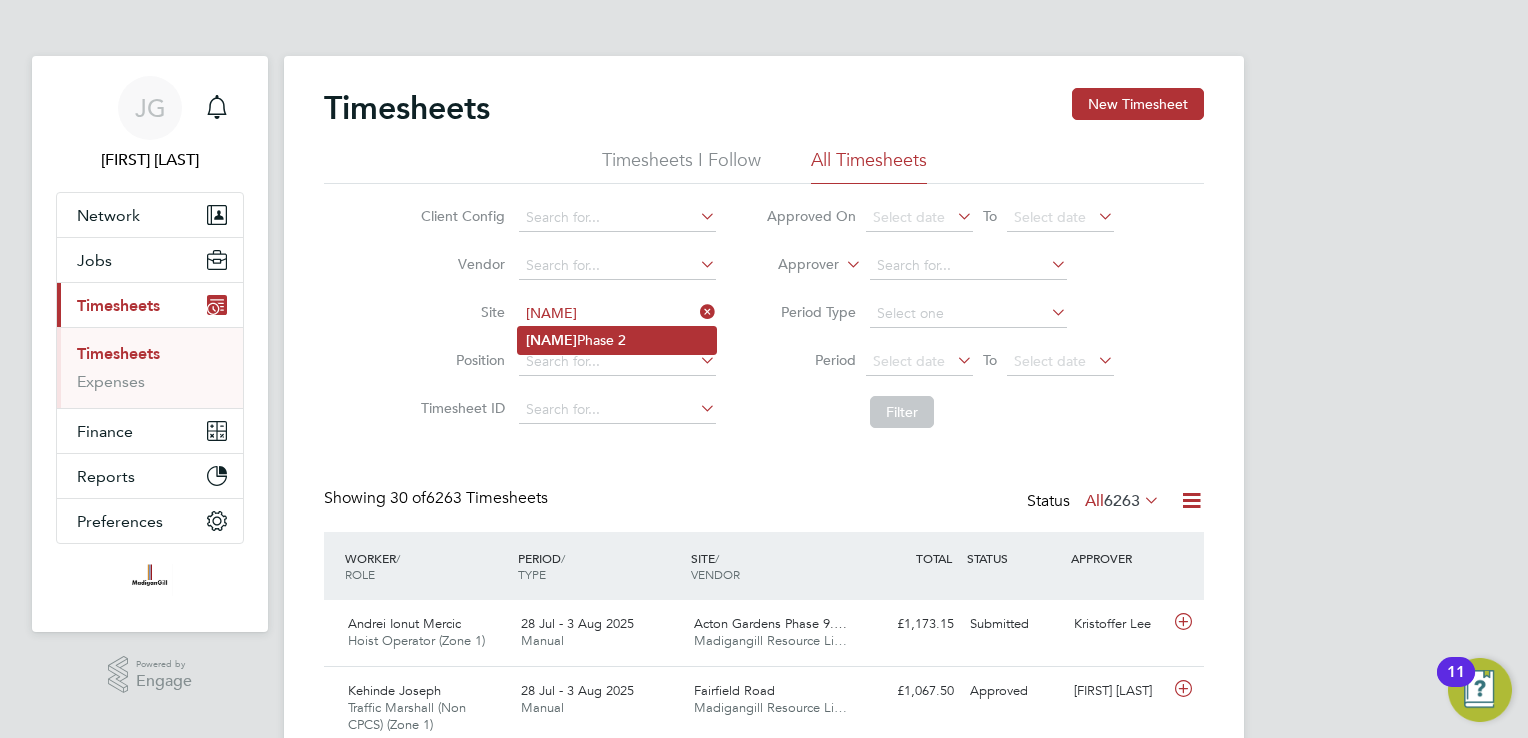 click on "Turvey  Phase 2" 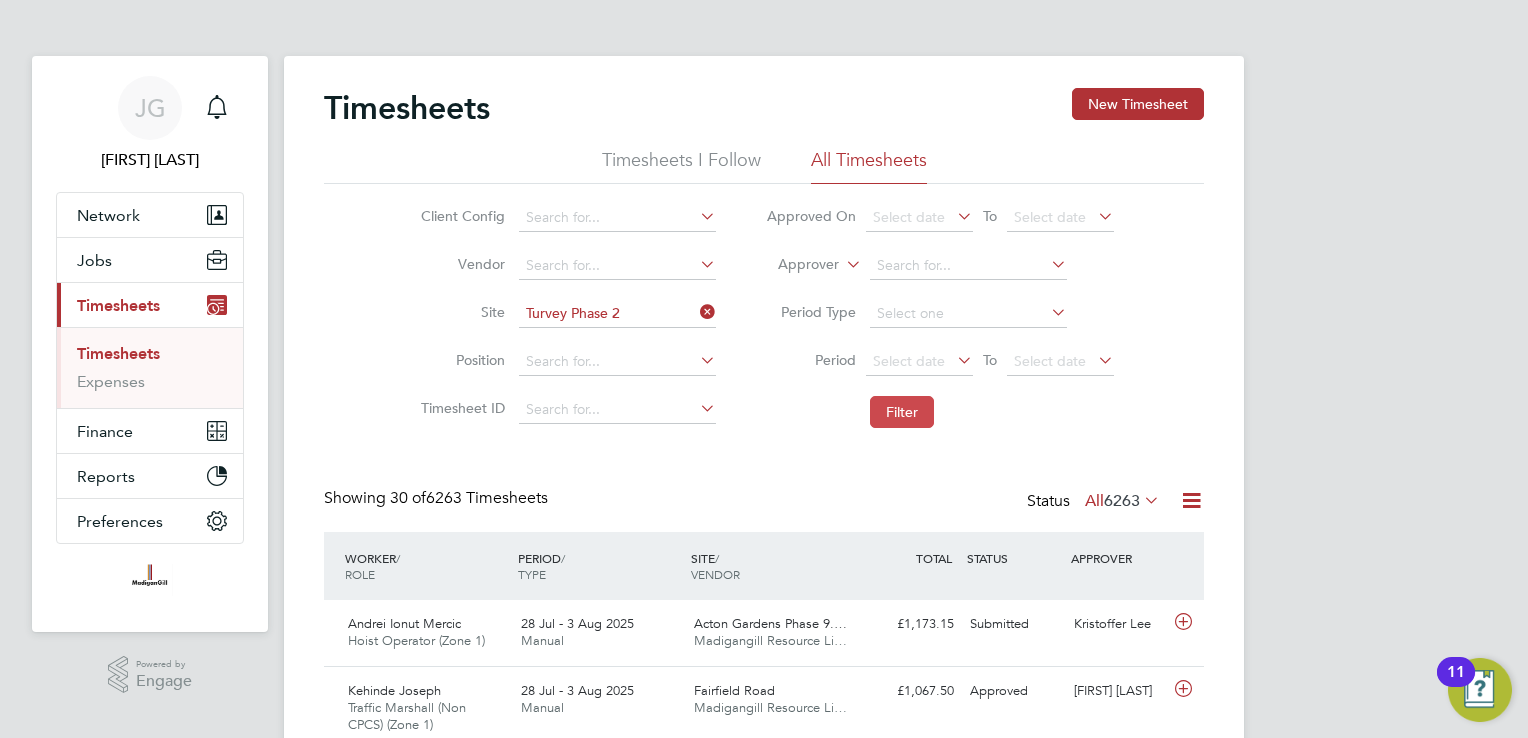 click on "Filter" 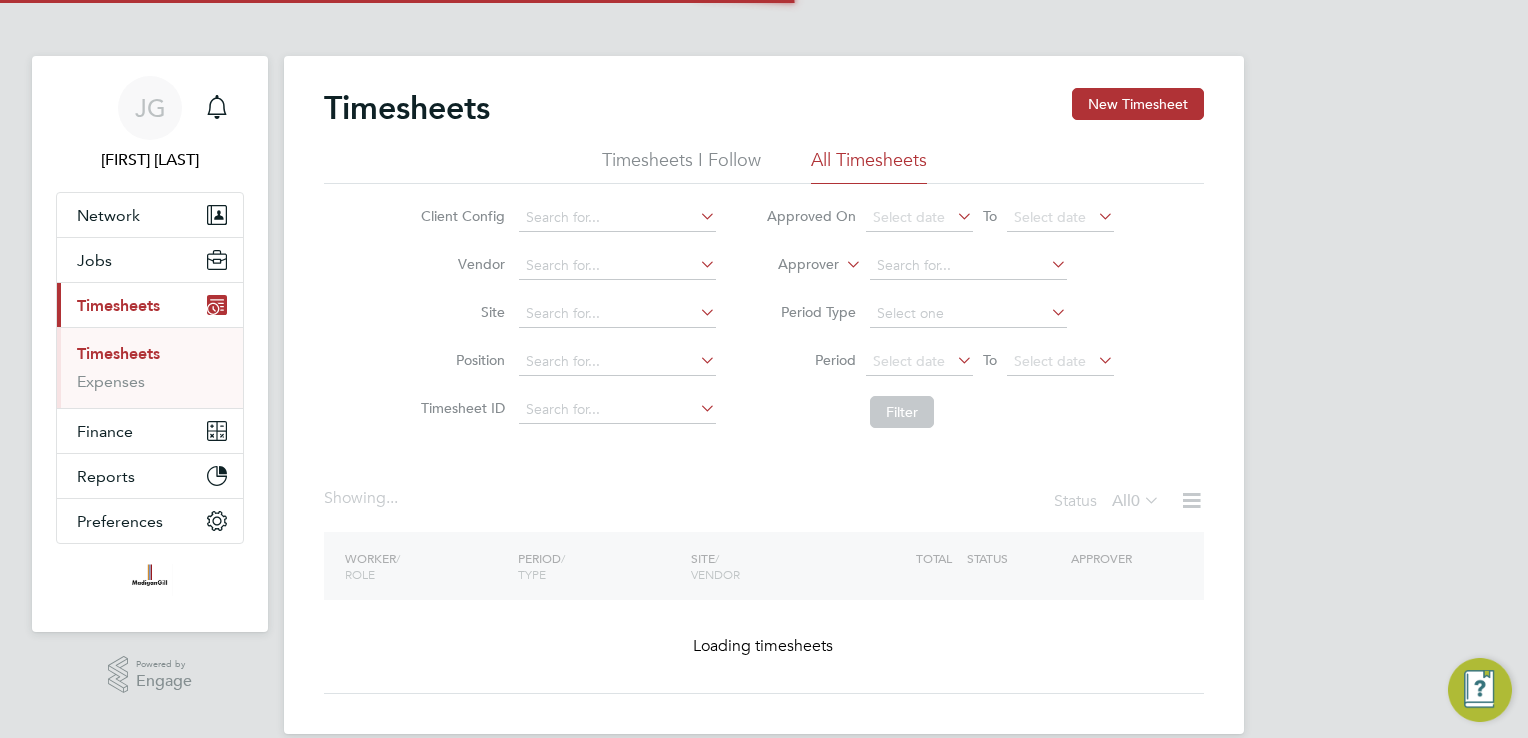scroll, scrollTop: 0, scrollLeft: 0, axis: both 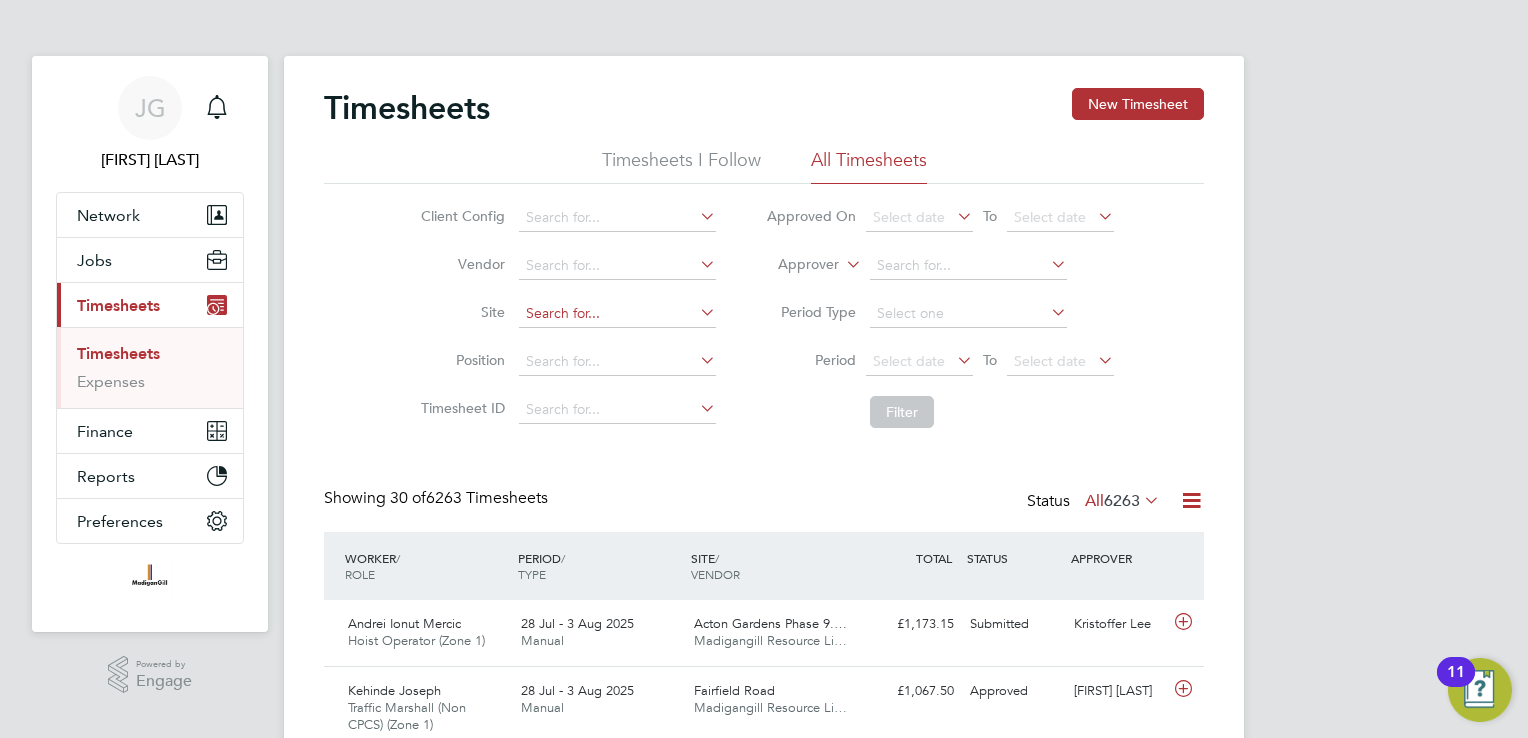 click 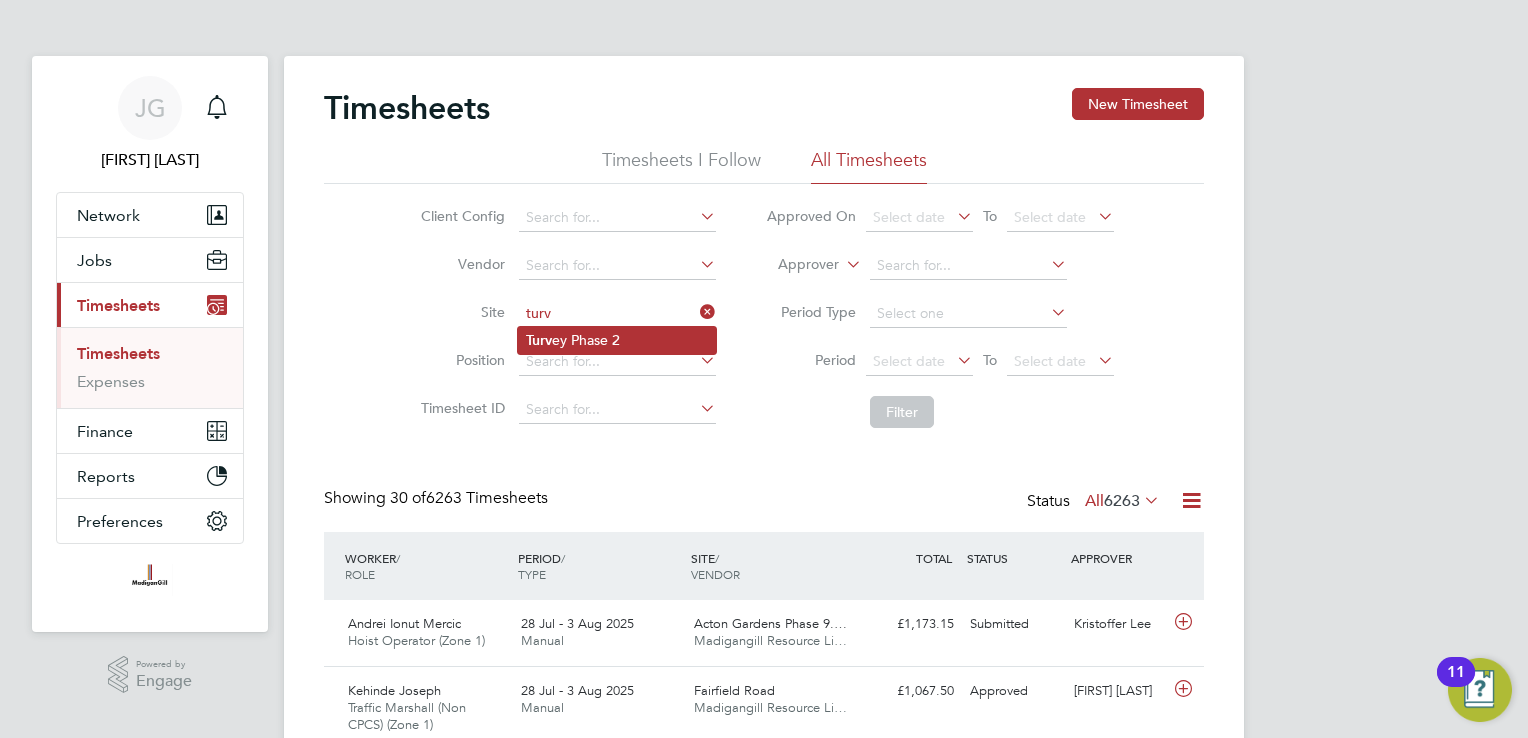 click on "Turv ey Phase 2" 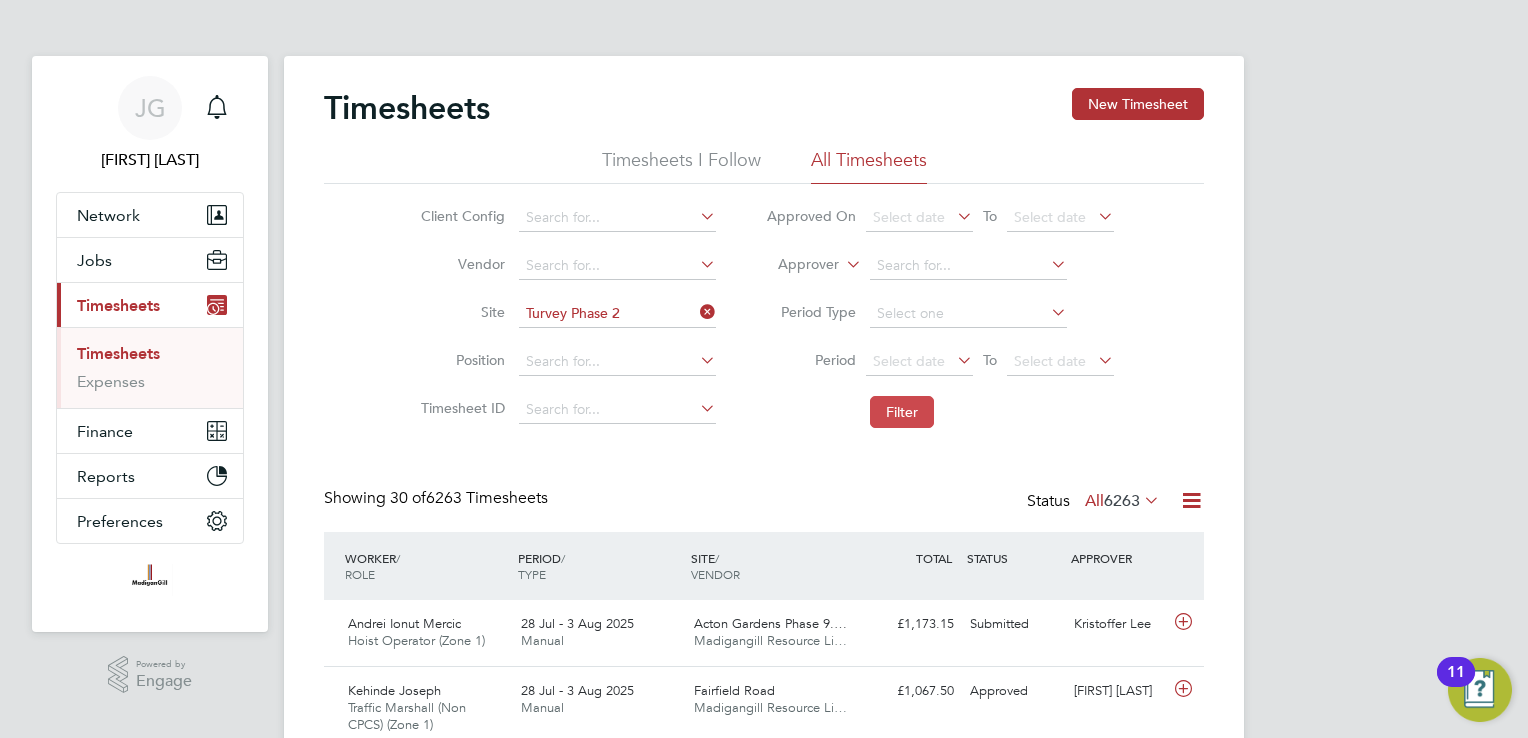 click on "Filter" 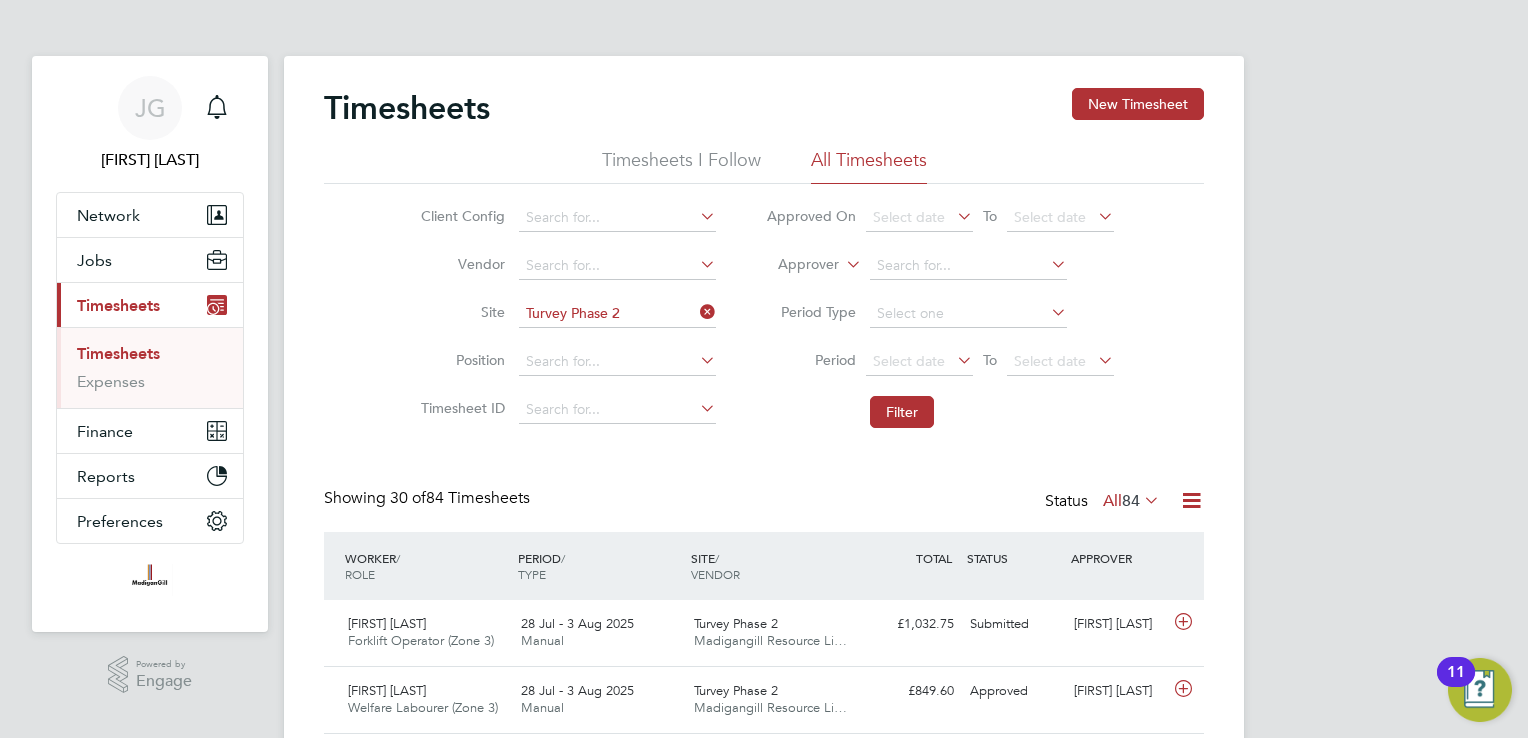 click 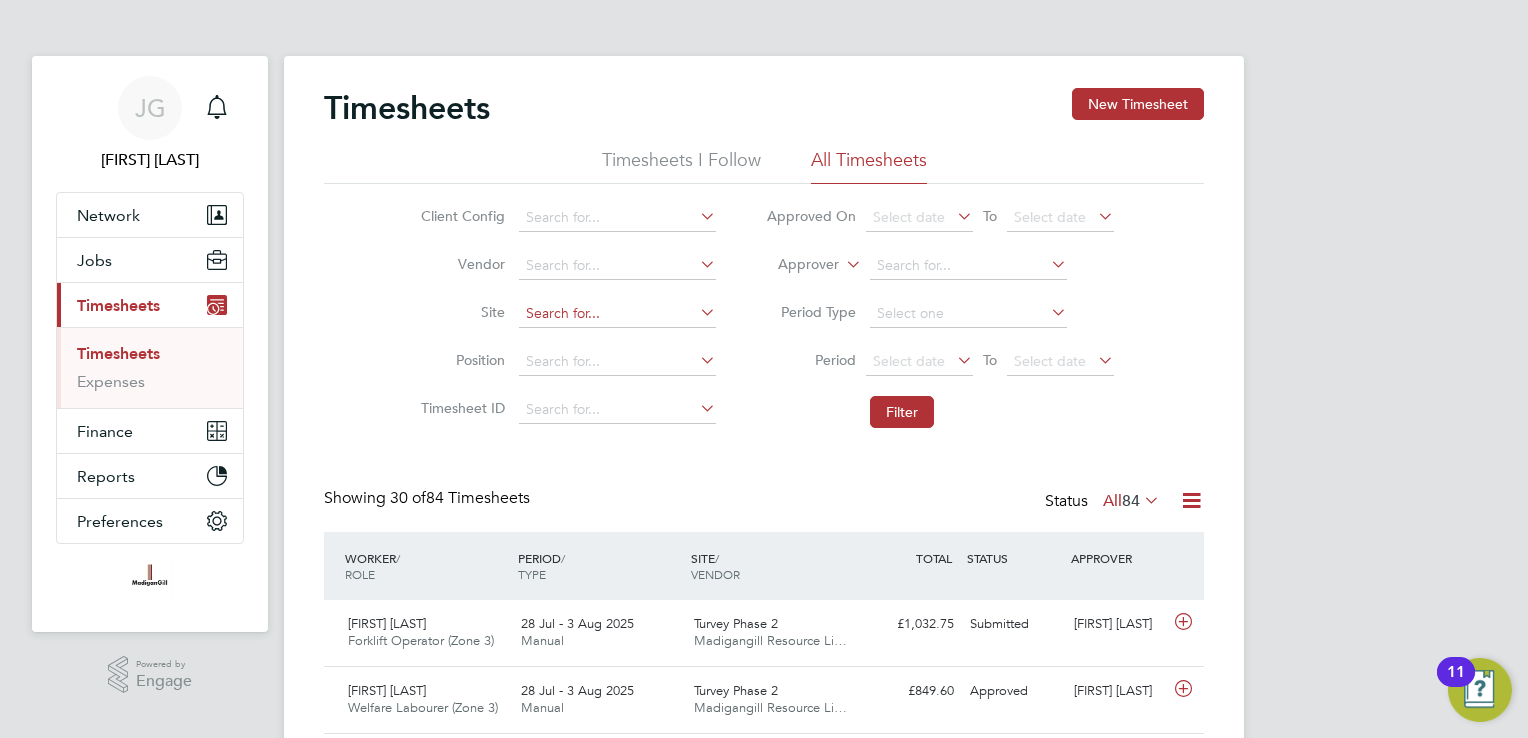 click 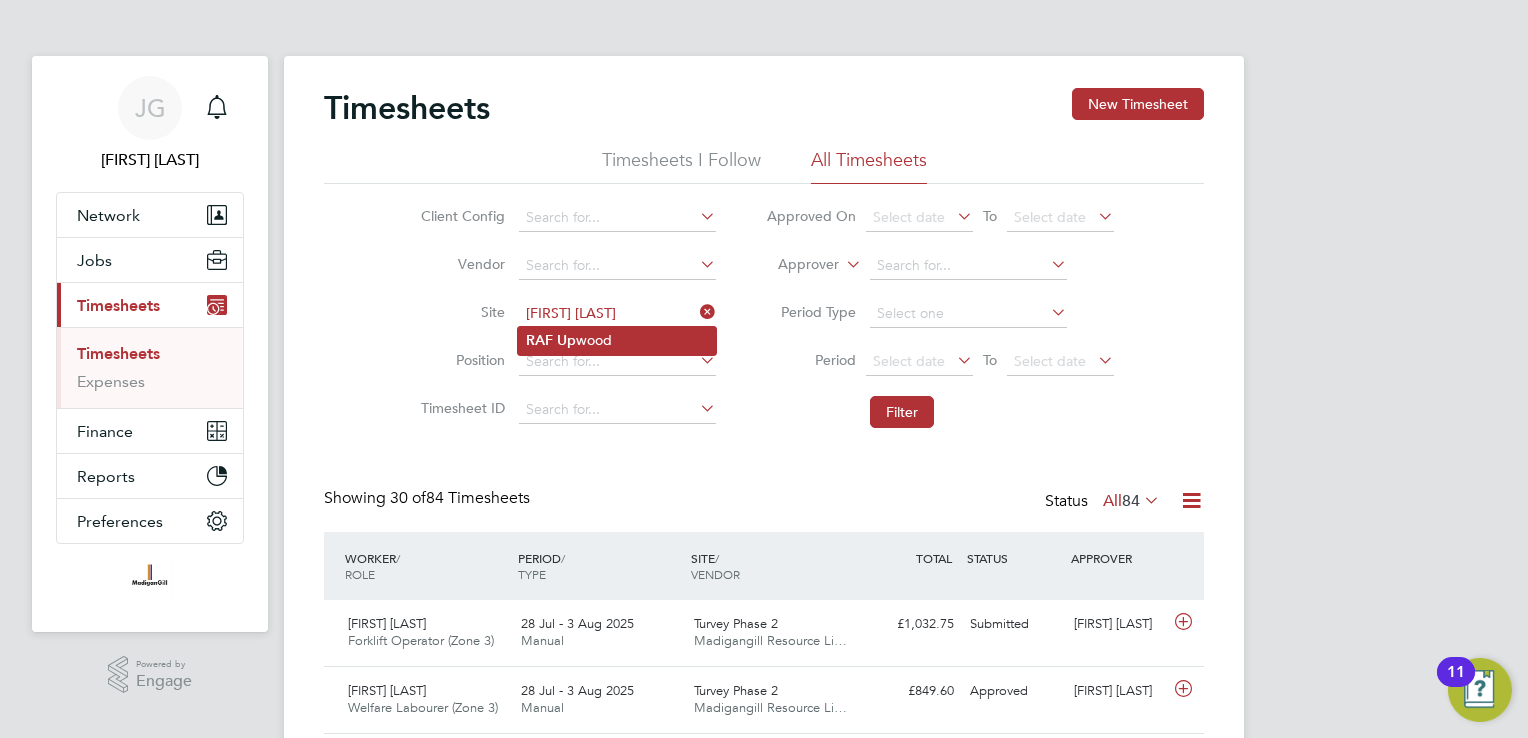 click on "RAF   Up wood" 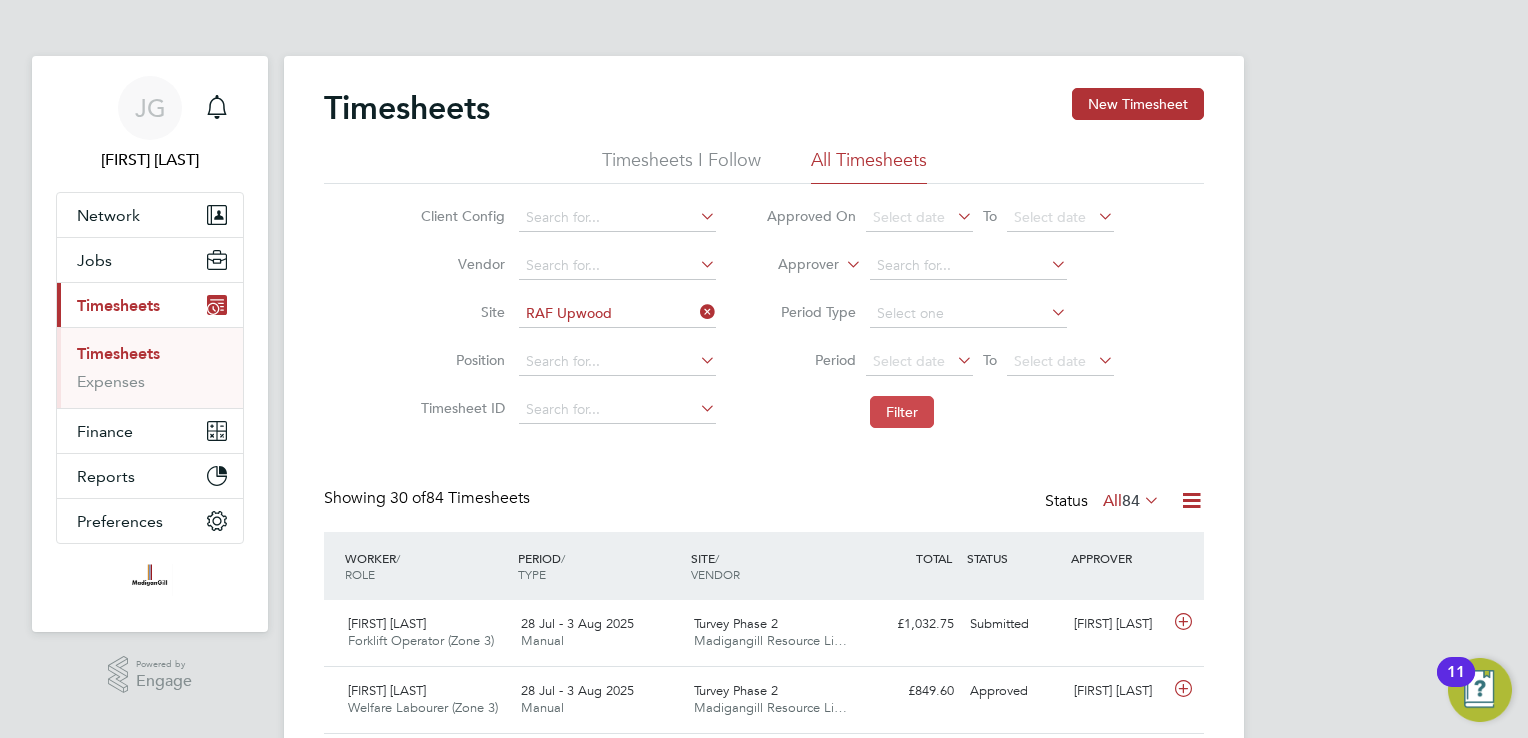 click on "Filter" 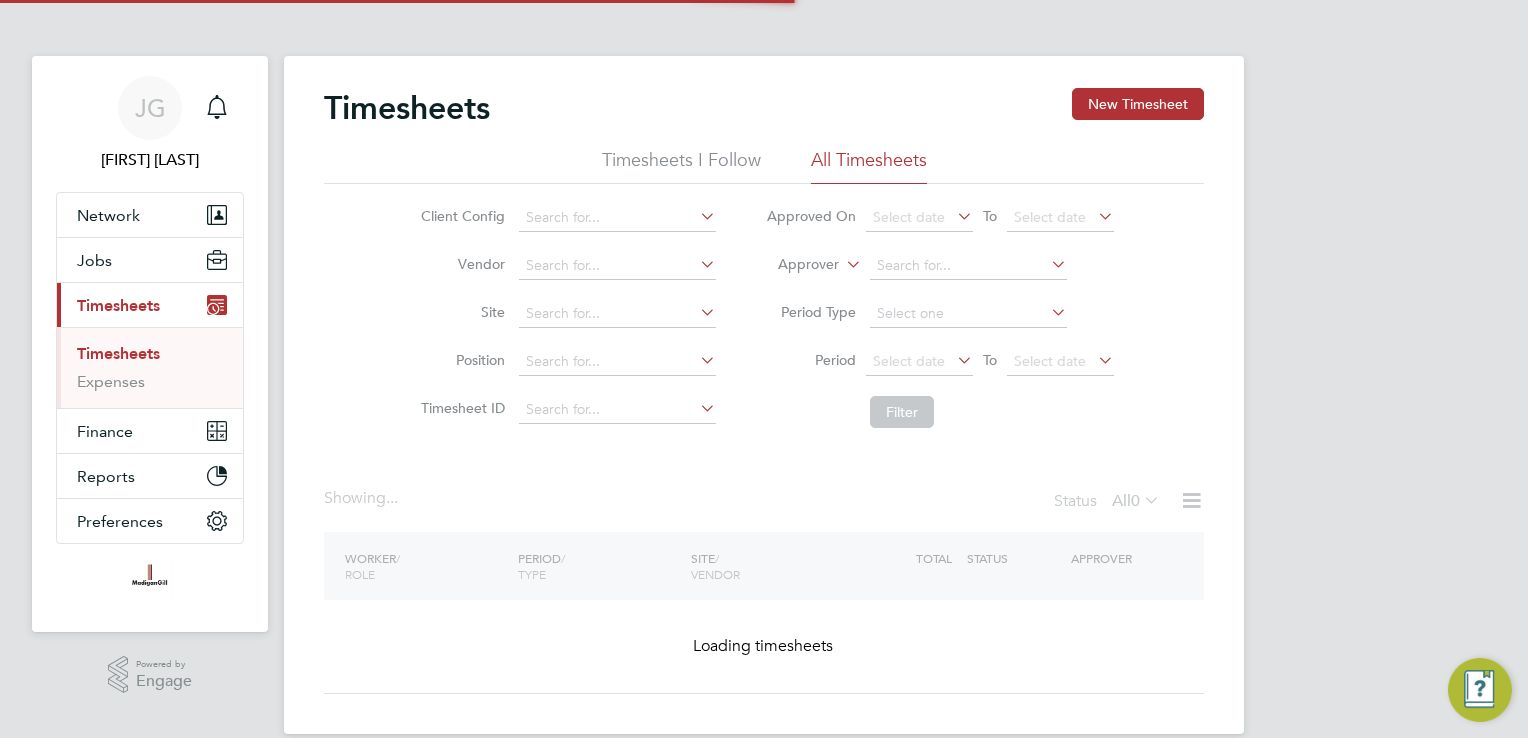 scroll, scrollTop: 0, scrollLeft: 0, axis: both 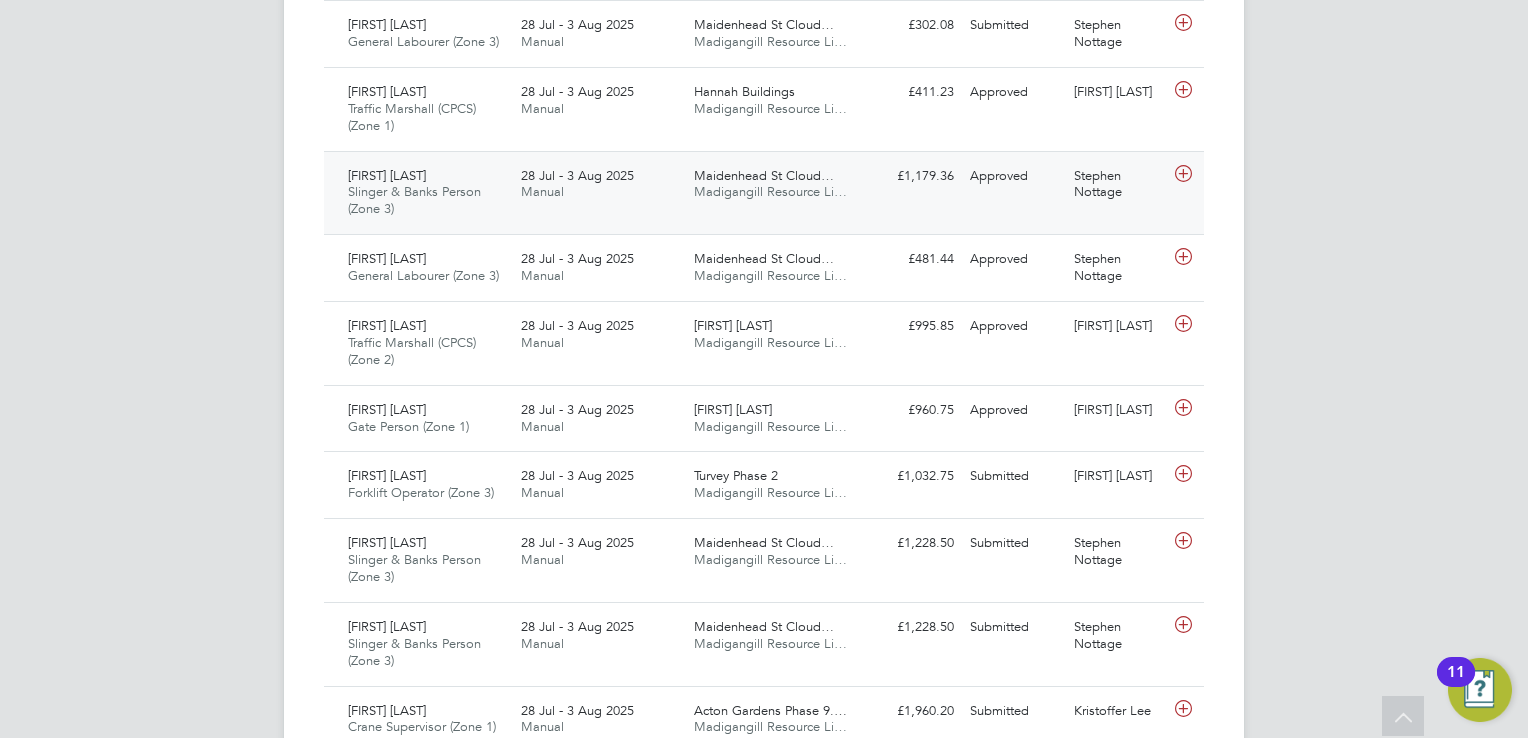 type 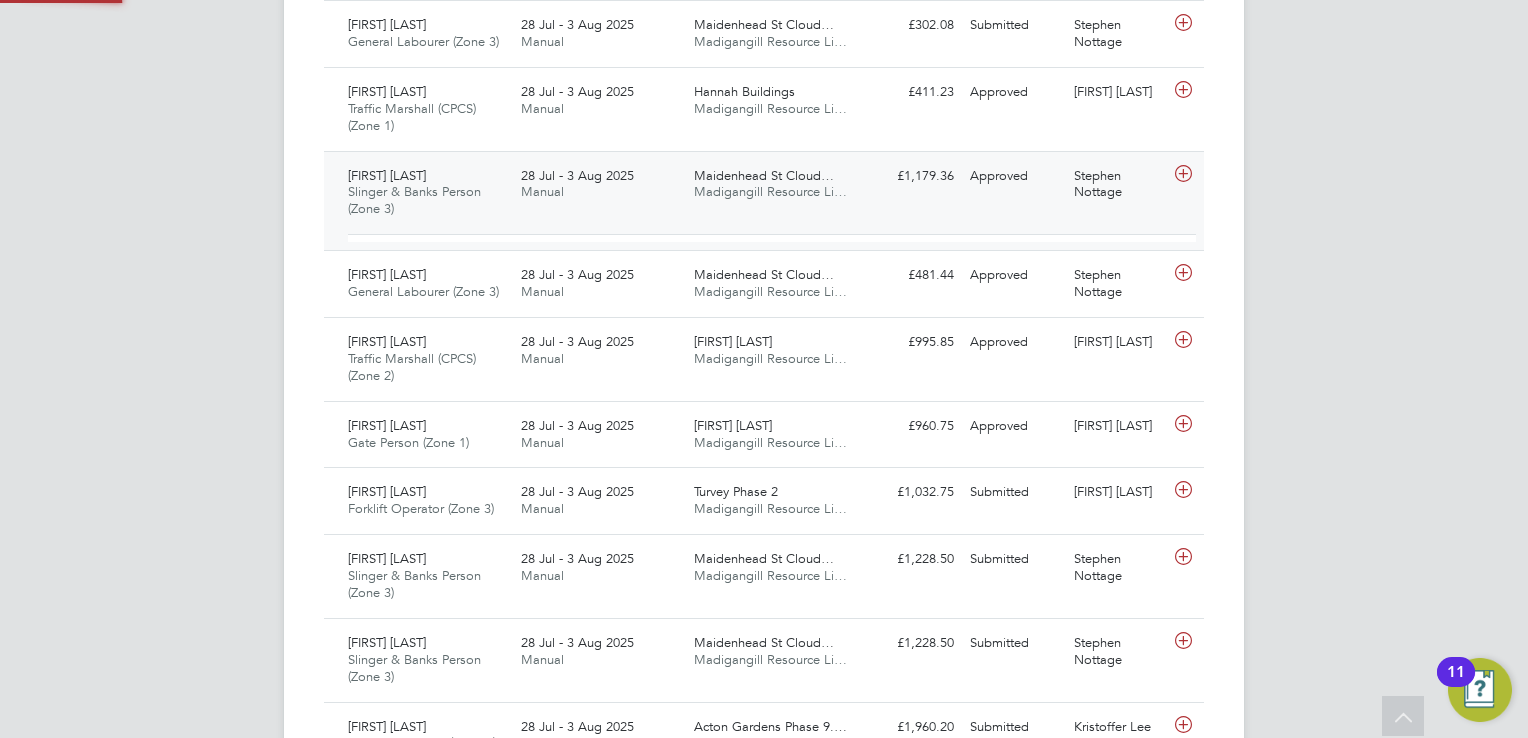scroll, scrollTop: 9, scrollLeft: 9, axis: both 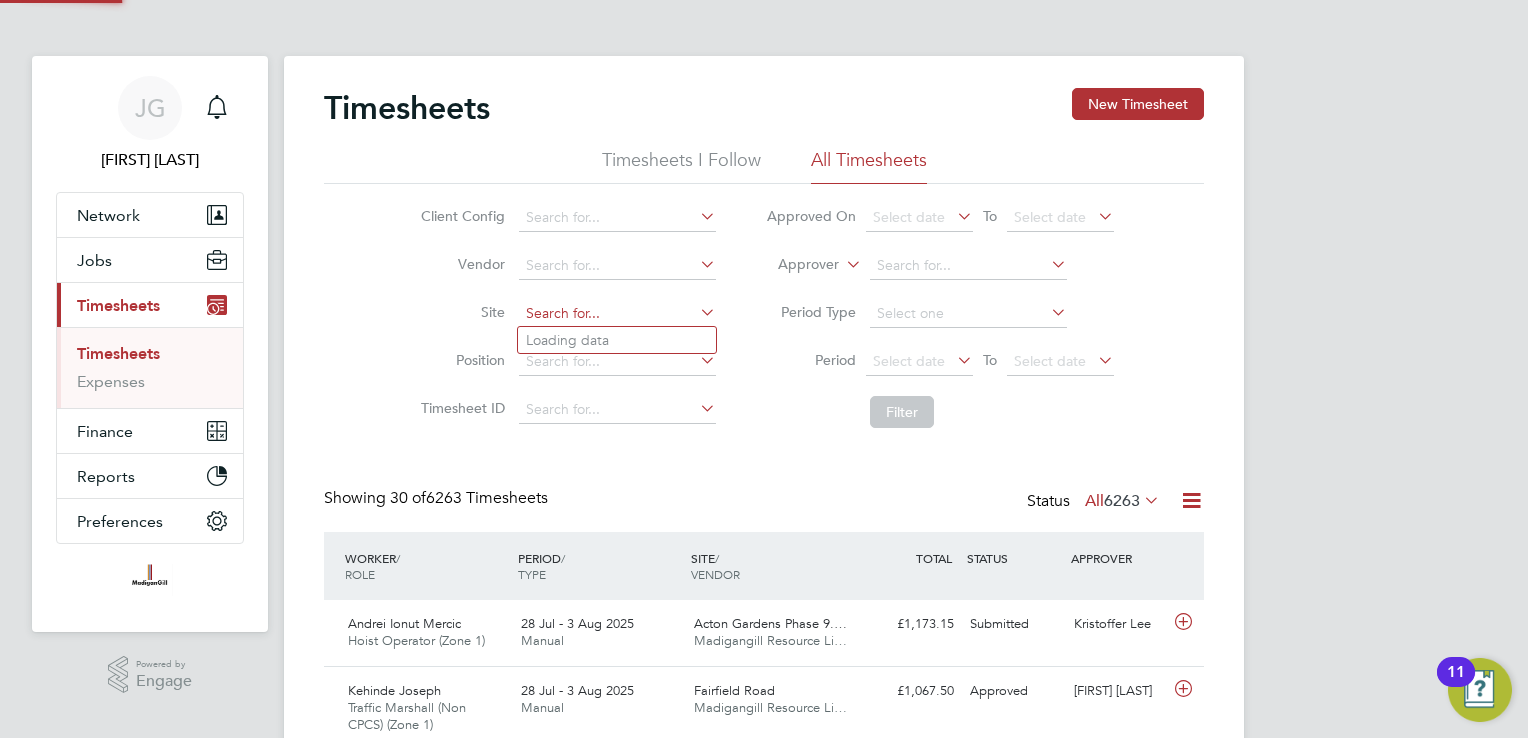 click 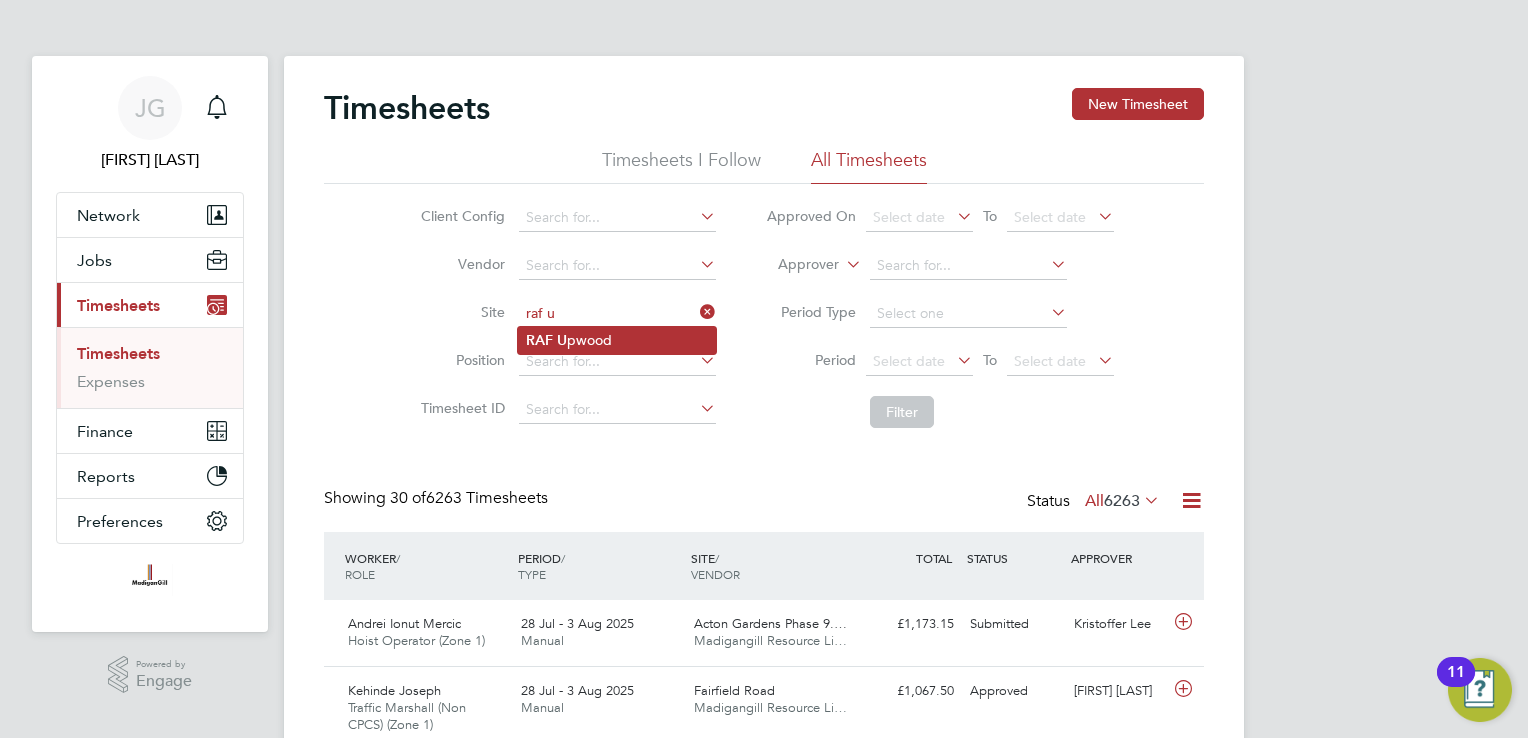 click on "U" 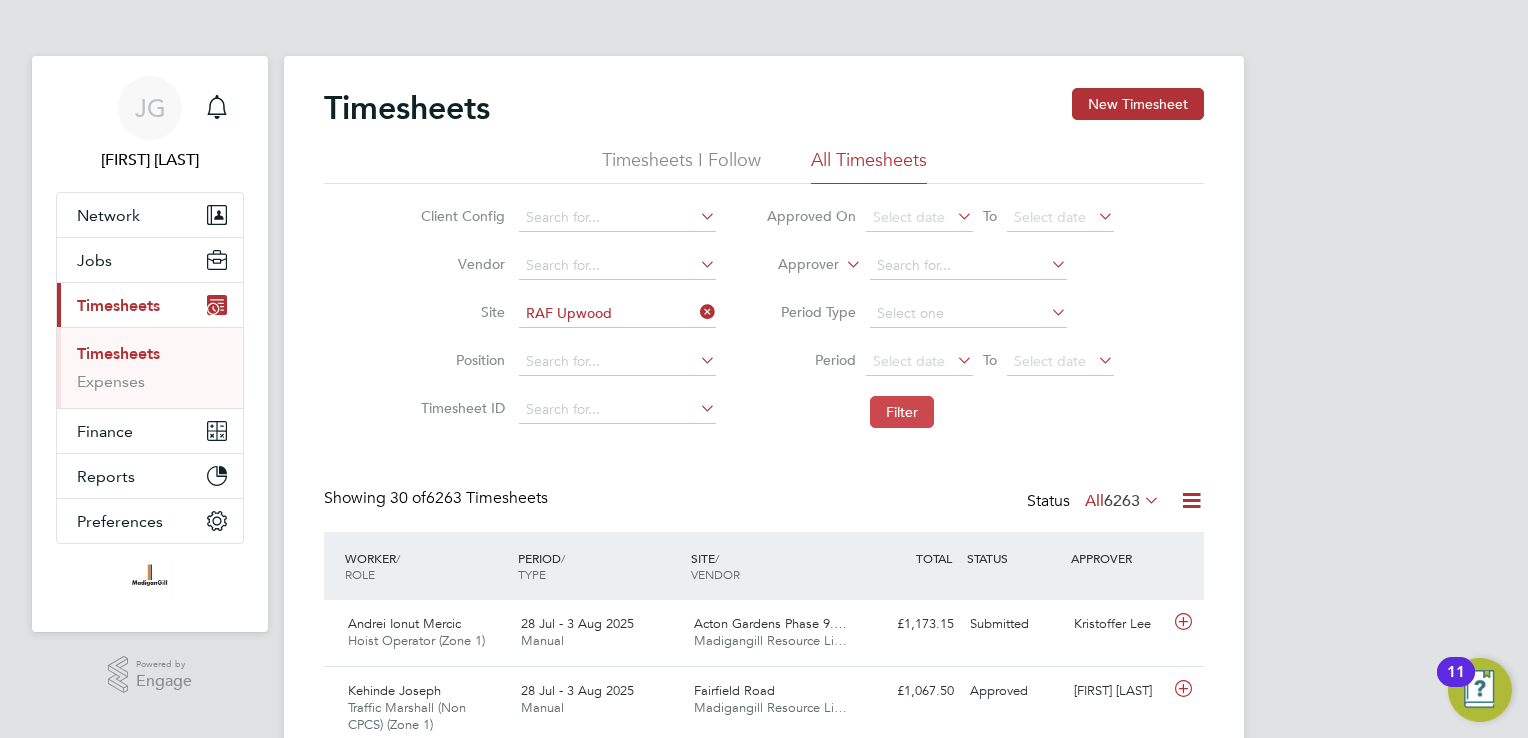 click on "Filter" 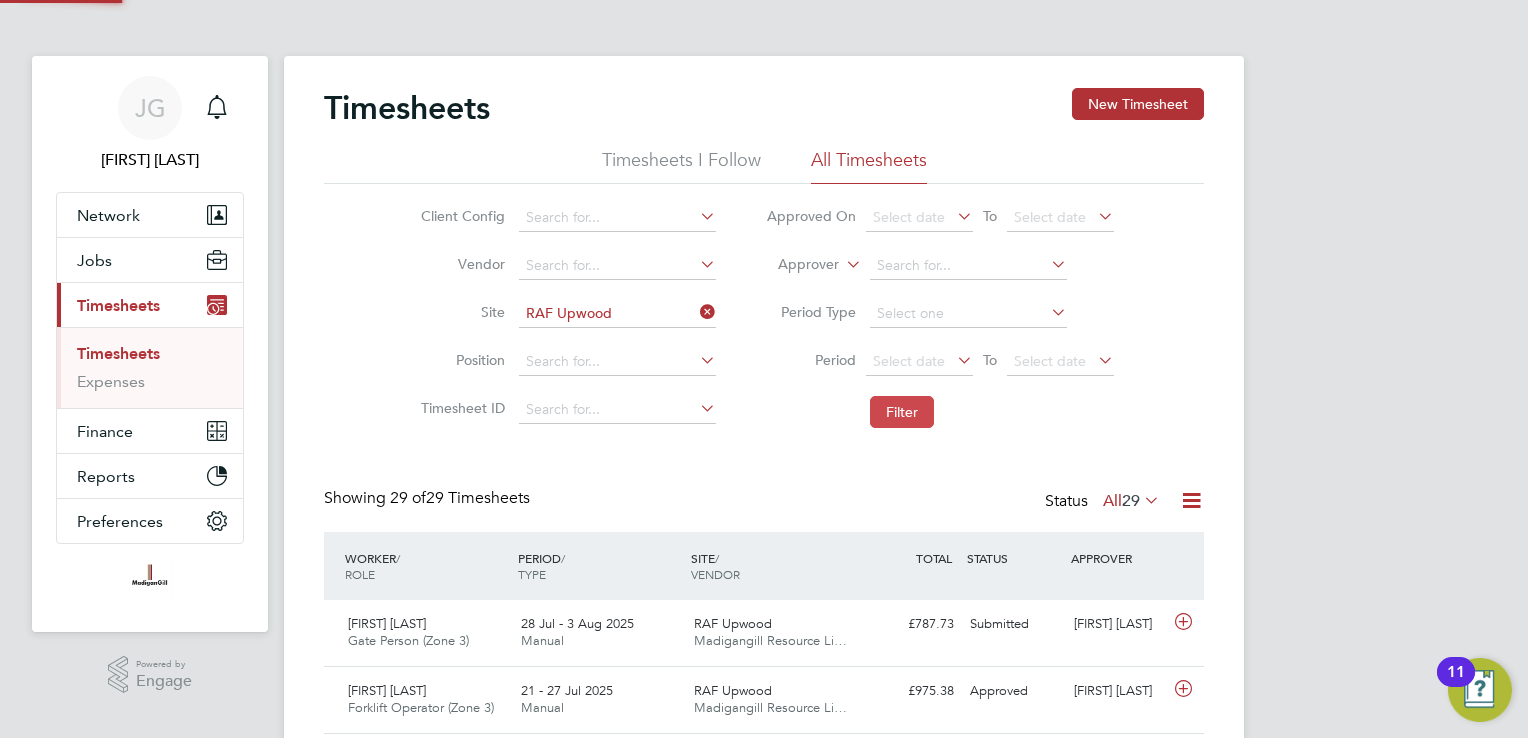 scroll, scrollTop: 9, scrollLeft: 10, axis: both 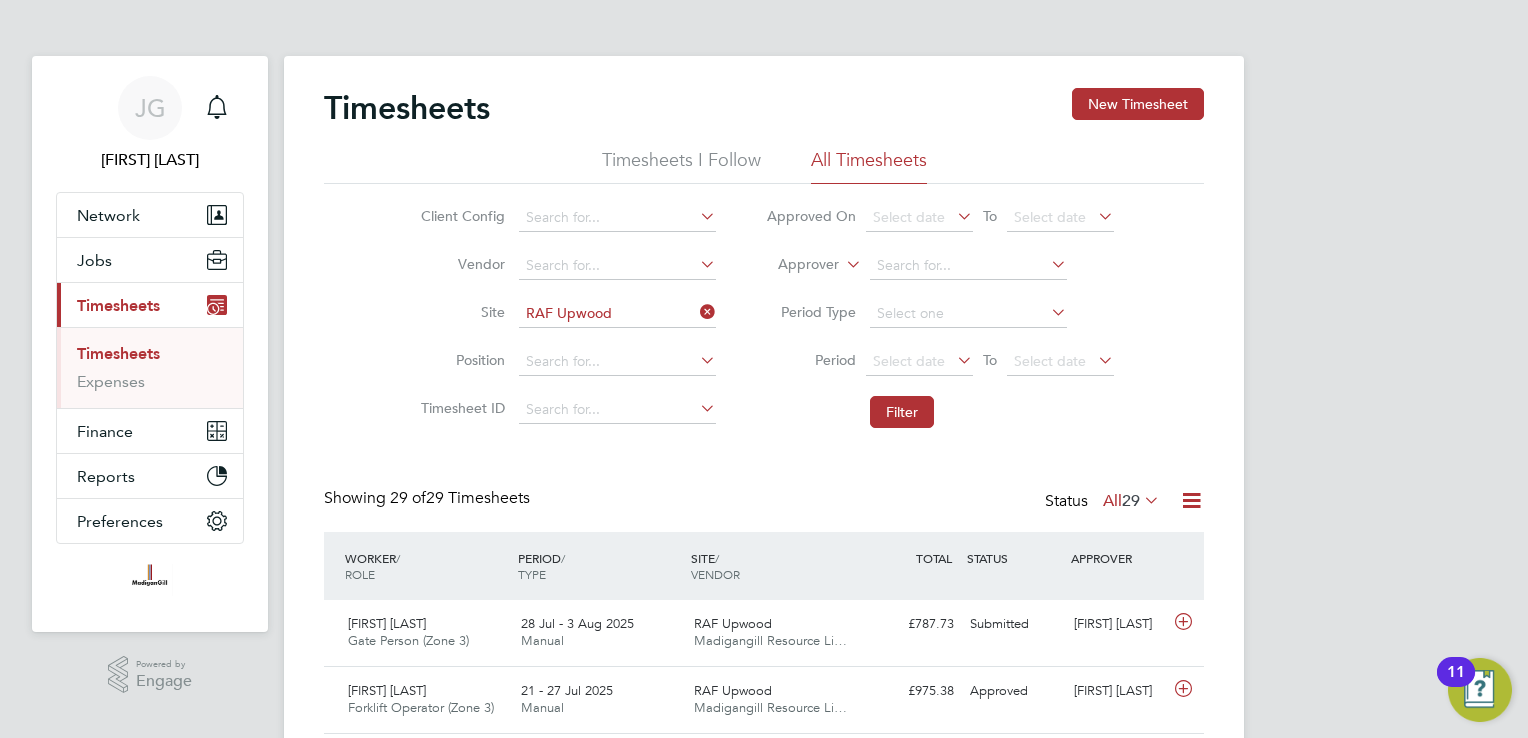 type 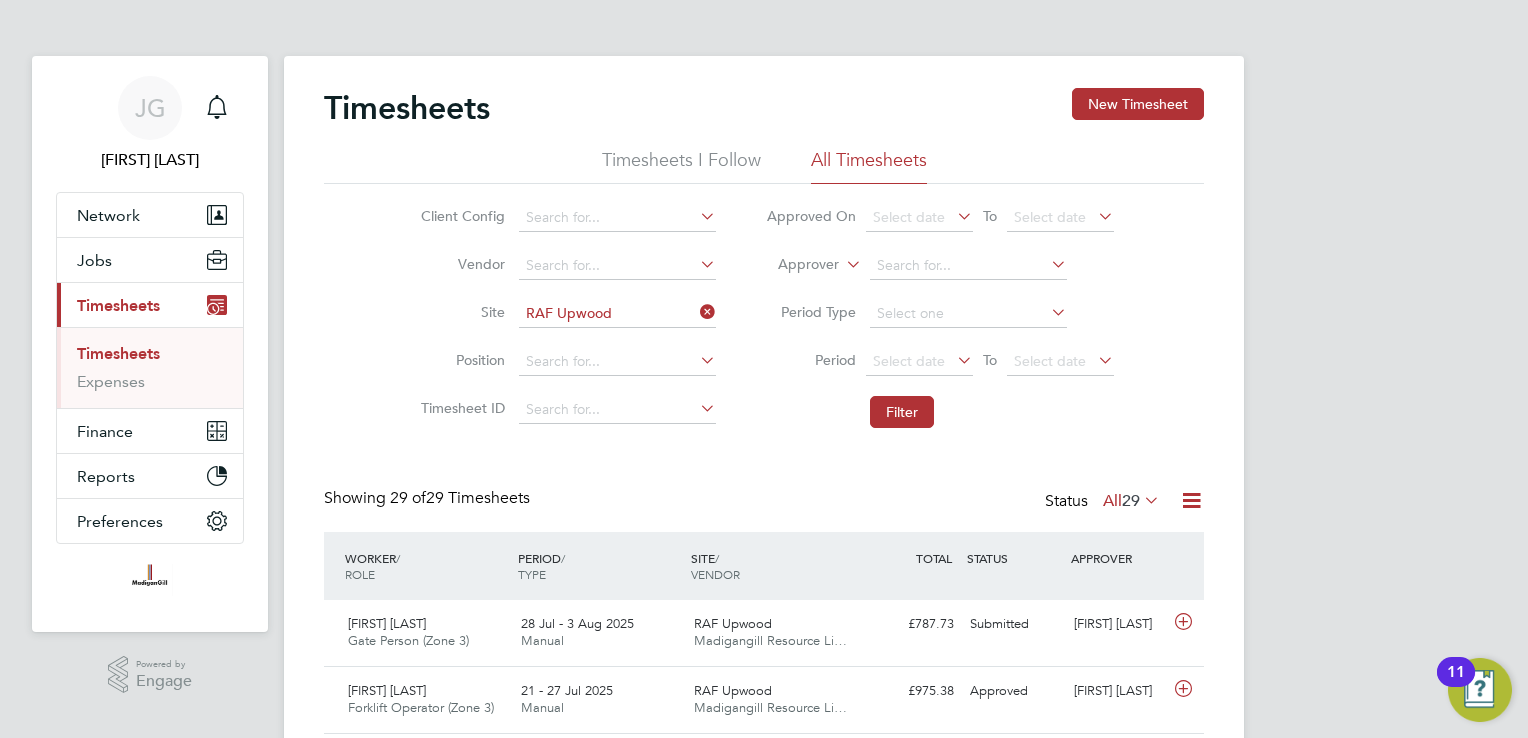 click 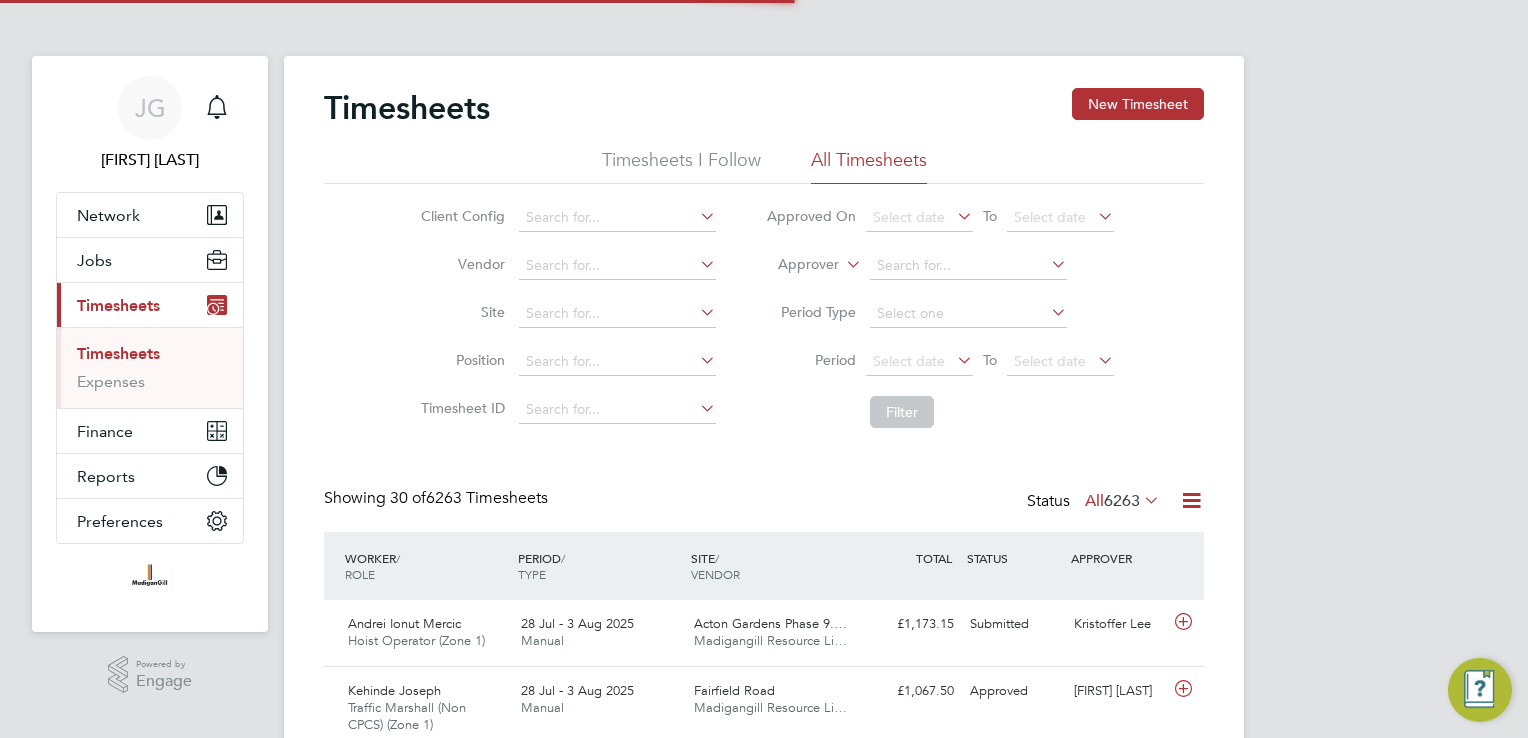 scroll, scrollTop: 0, scrollLeft: 0, axis: both 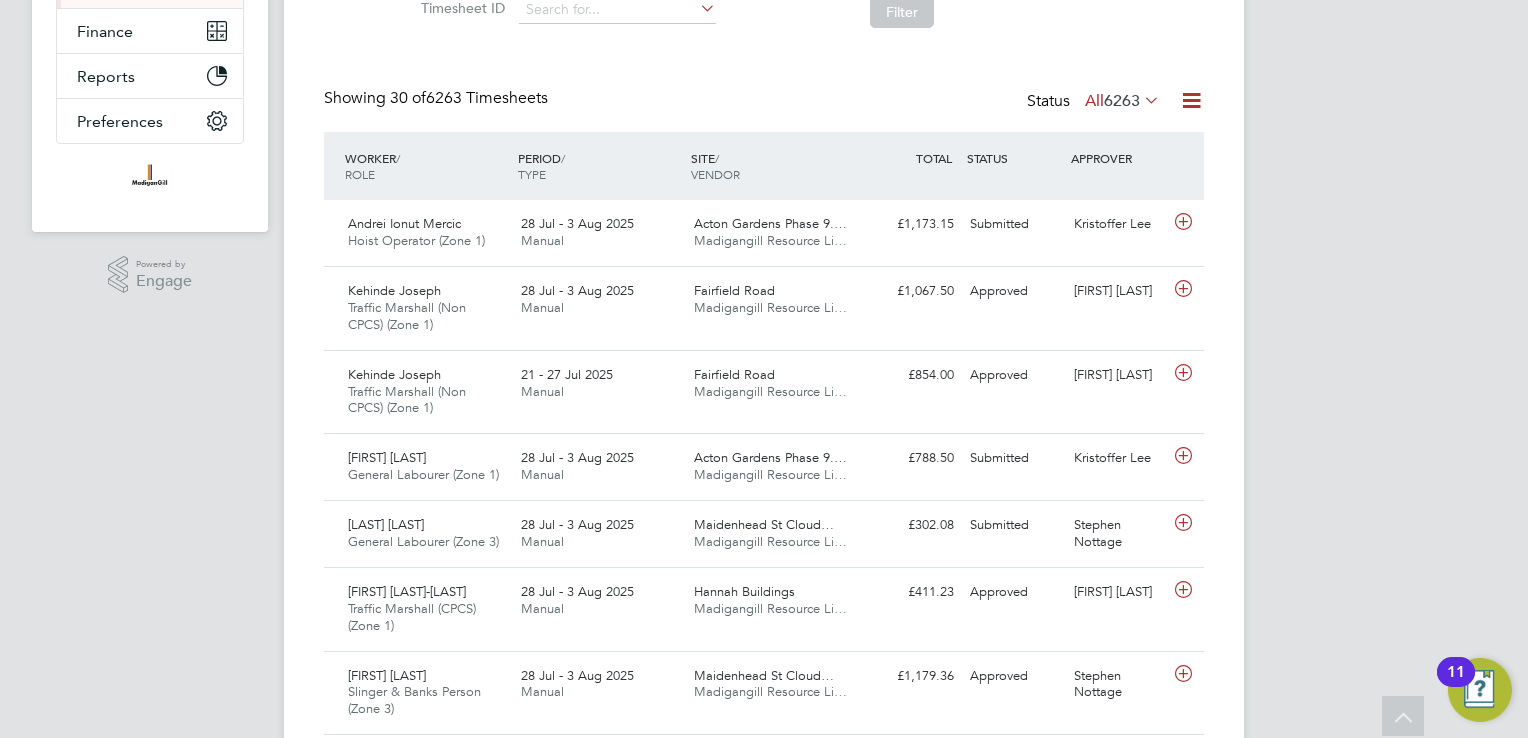 type 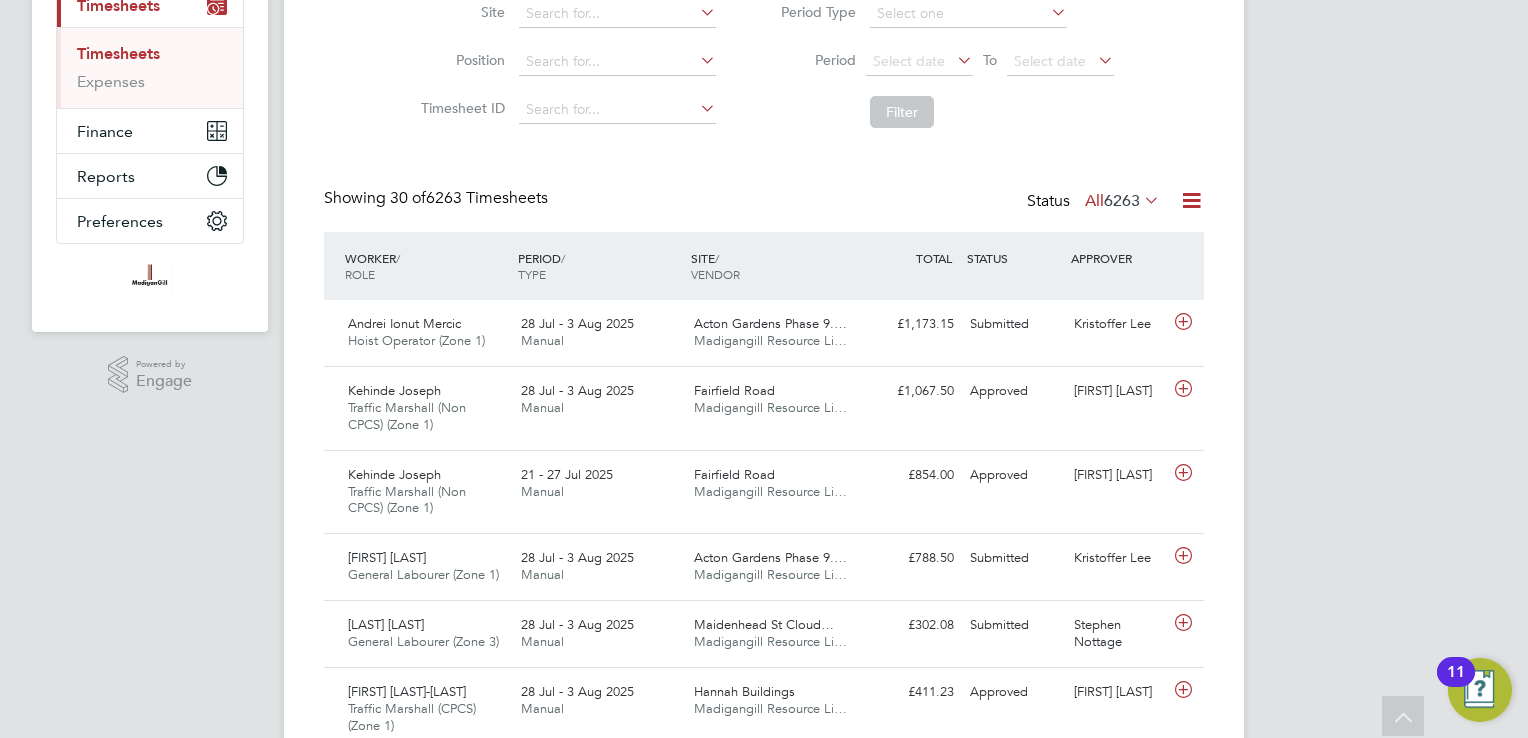 scroll, scrollTop: 200, scrollLeft: 0, axis: vertical 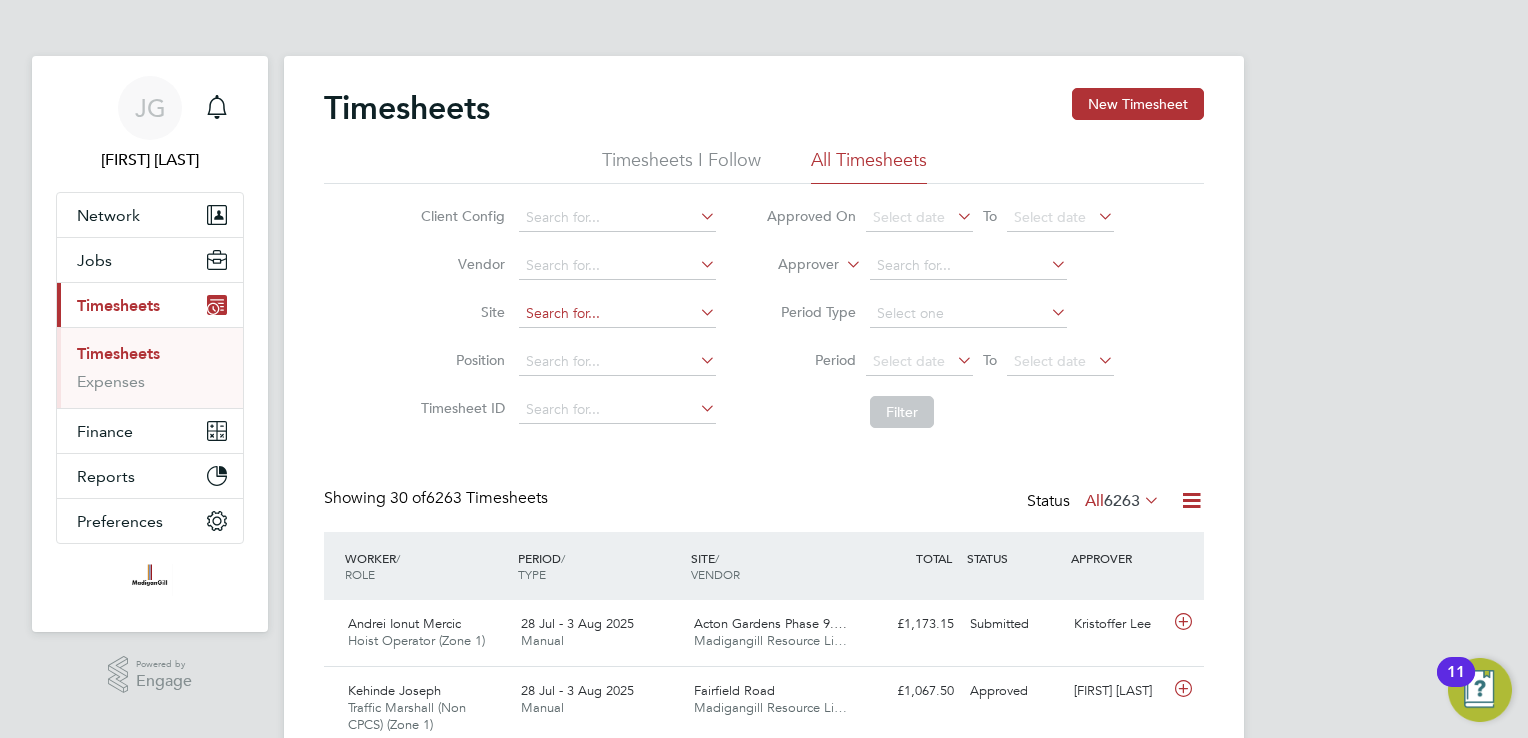 click 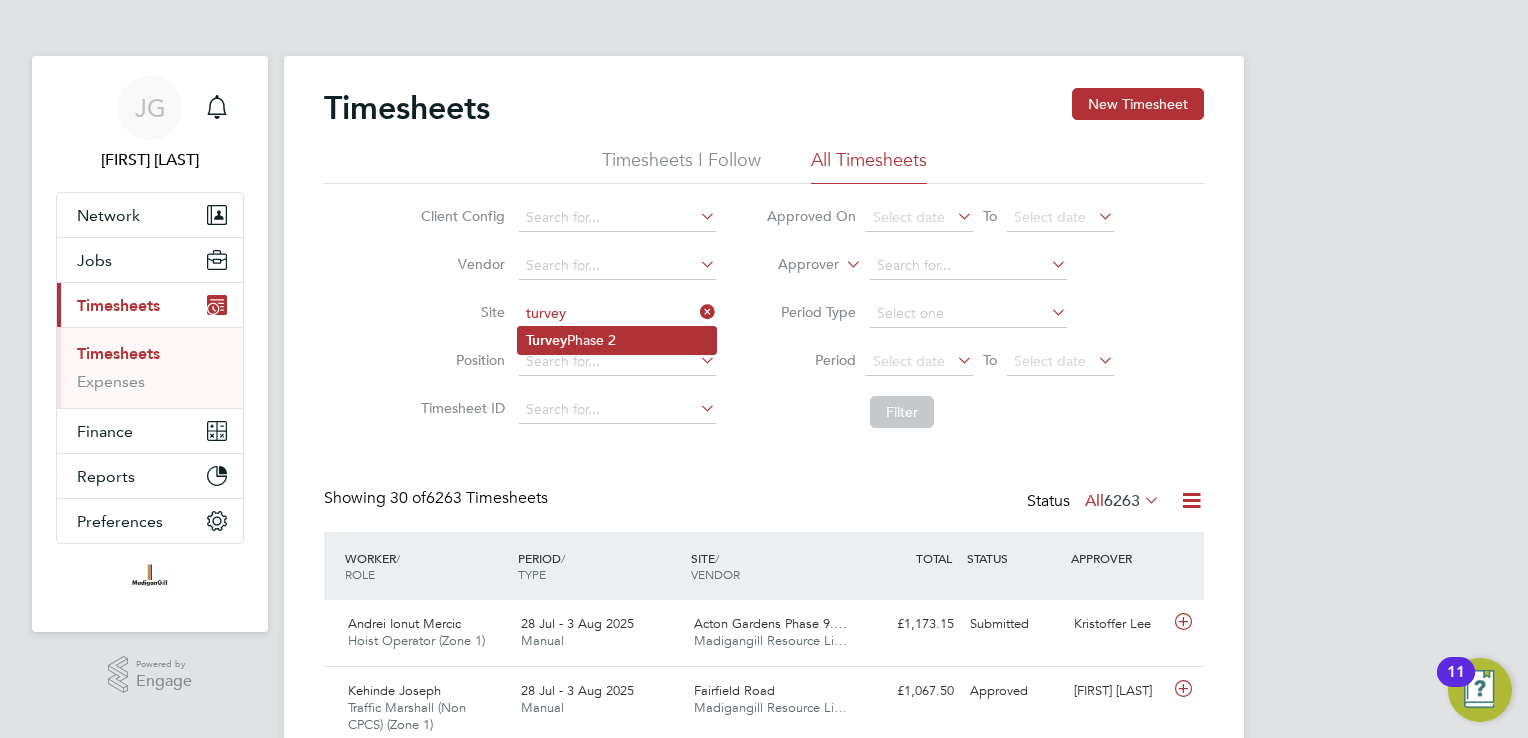 click on "Turvey  Phase 2" 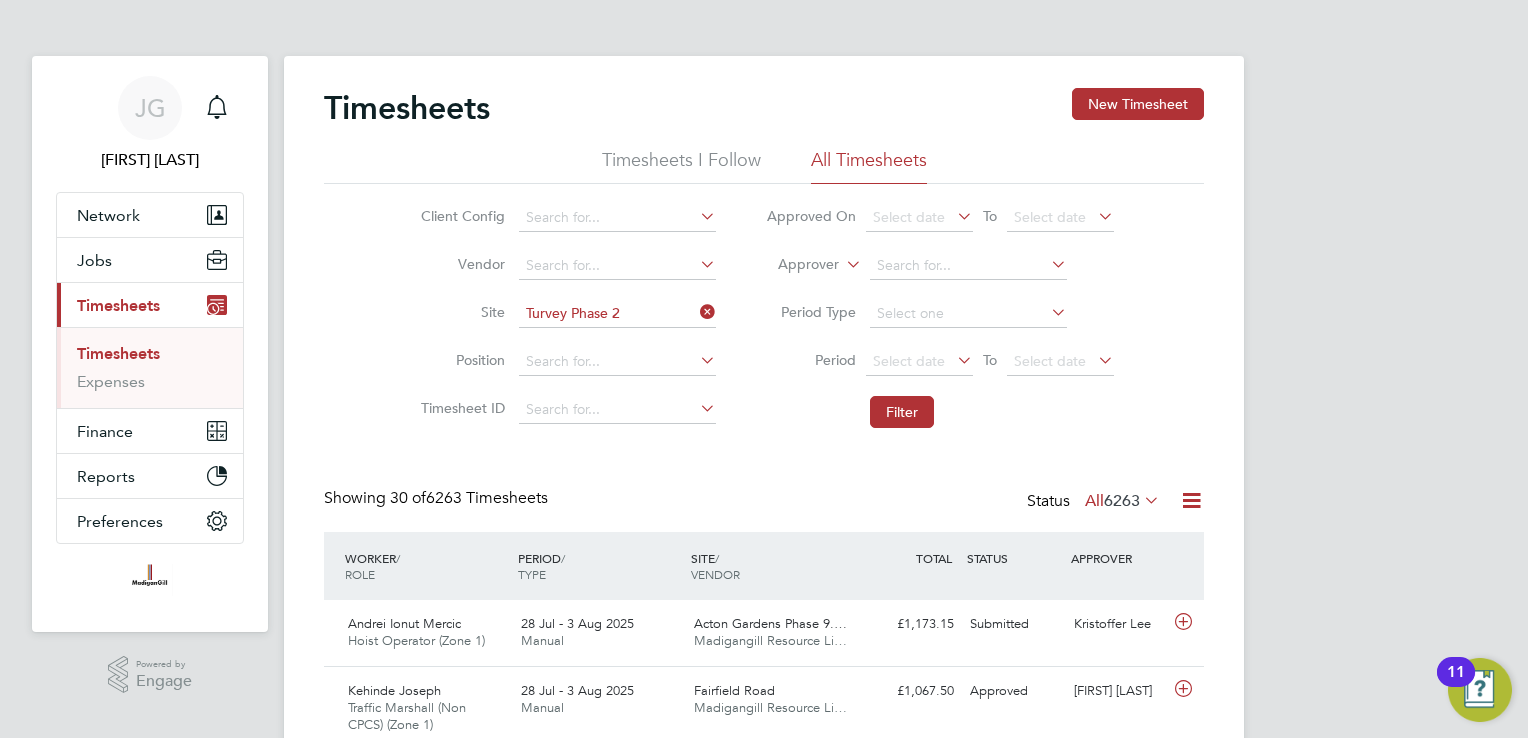 click on "Filter" 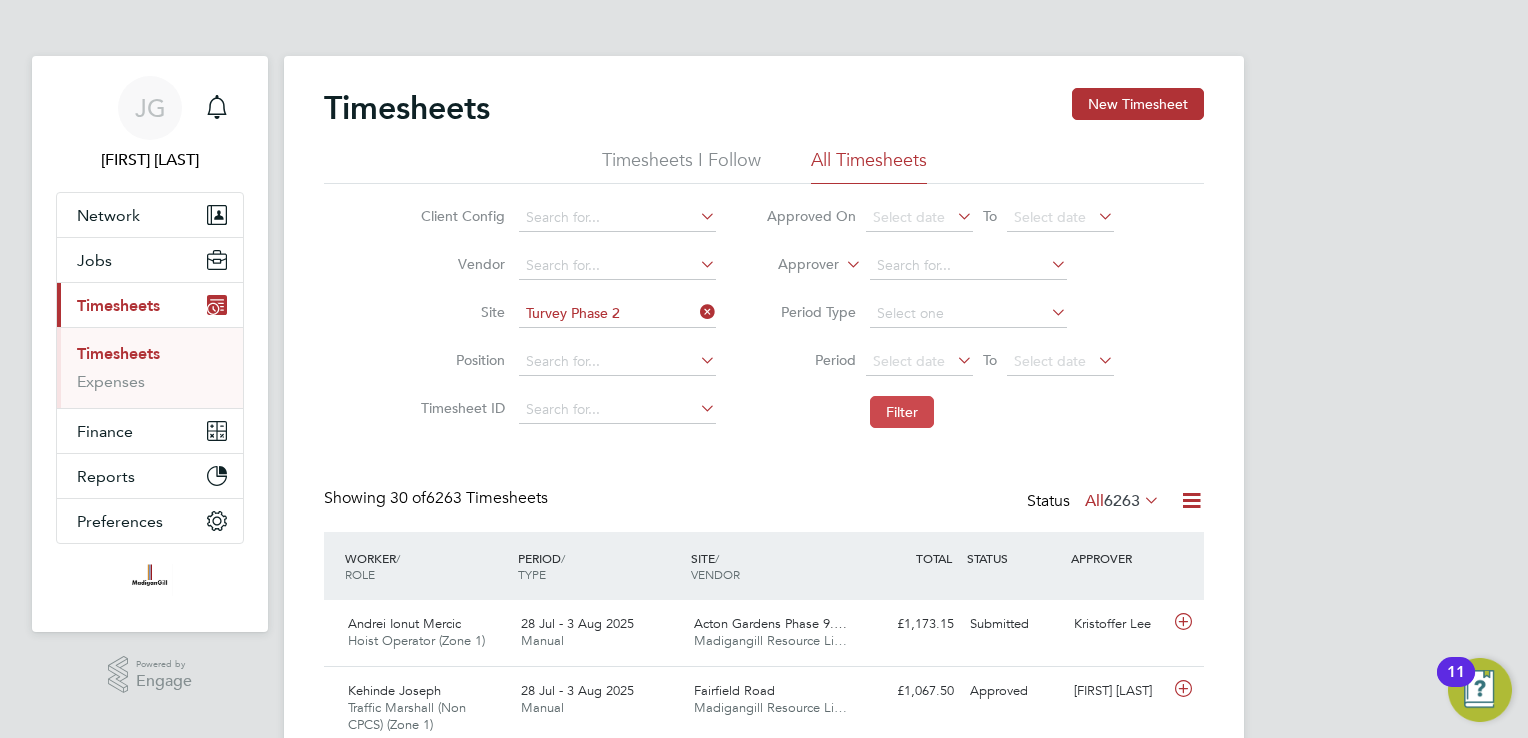 click on "Filter" 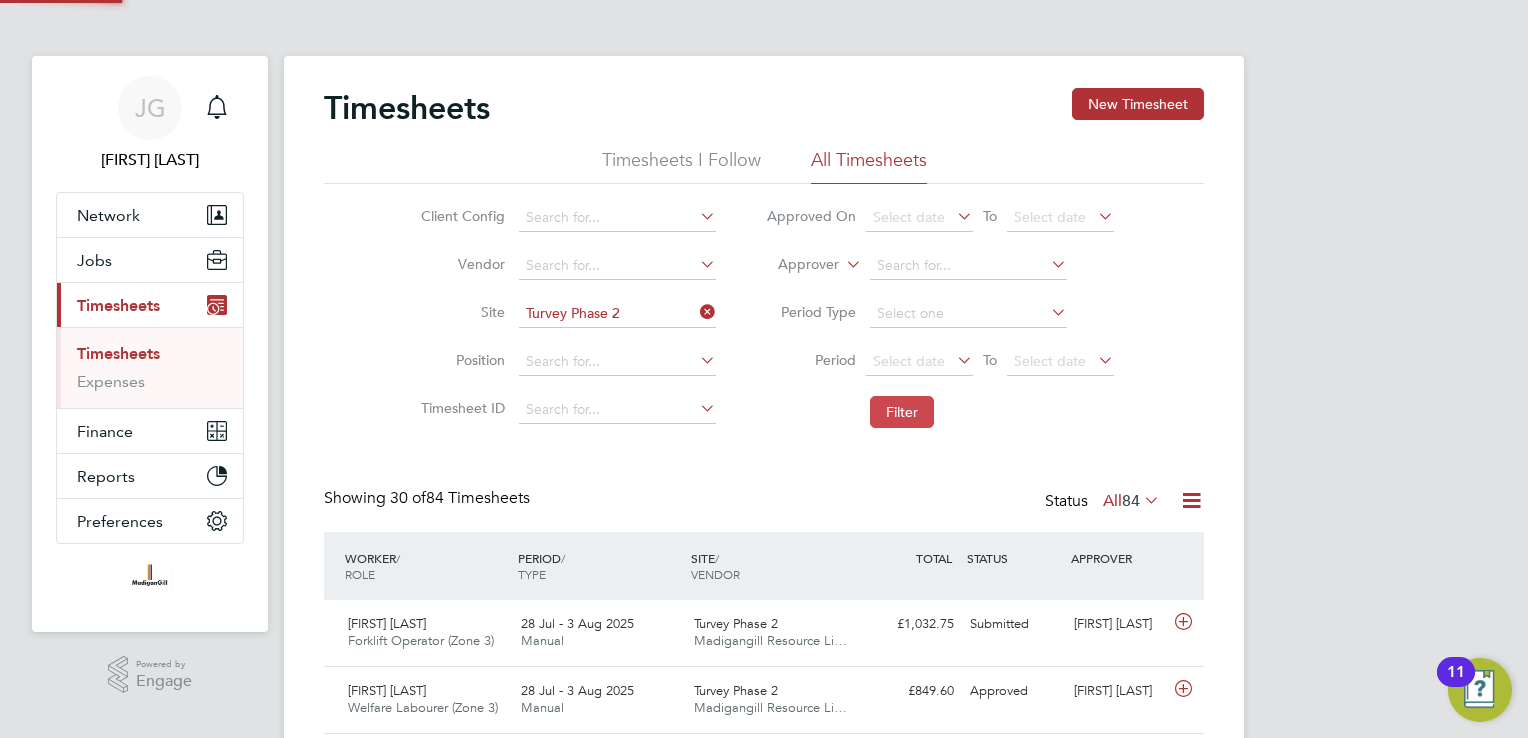 scroll, scrollTop: 9, scrollLeft: 10, axis: both 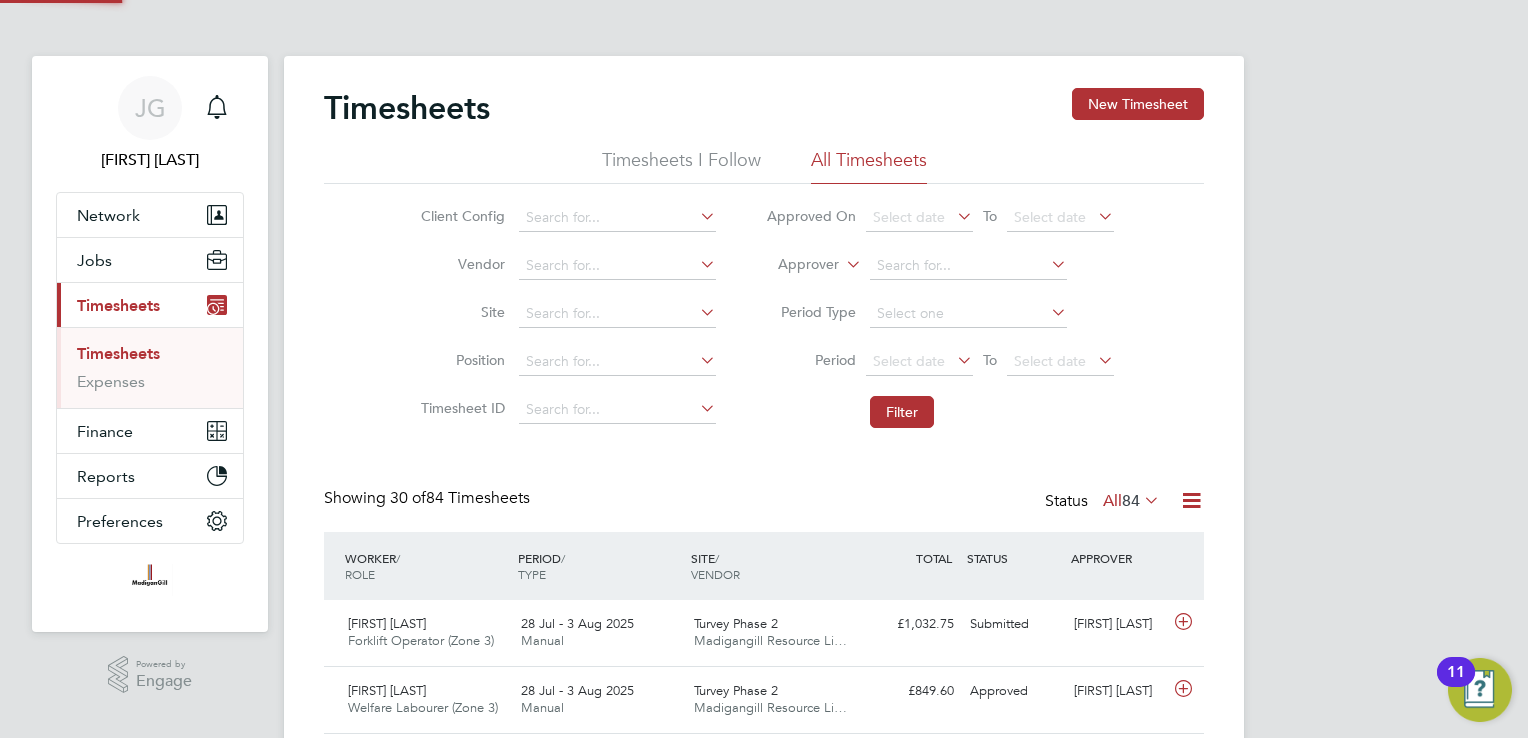 click on "Site" 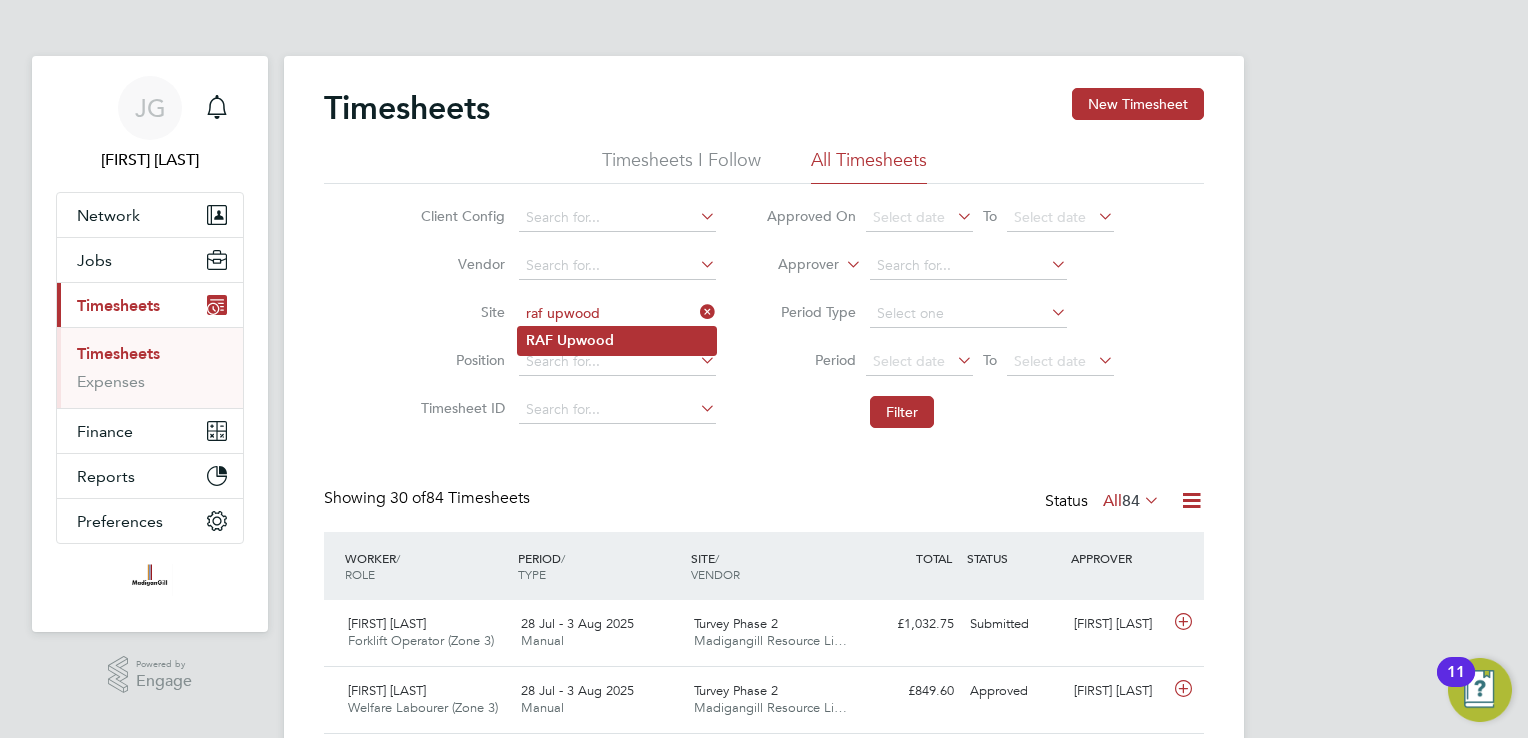 click on "RAF   Upwood" 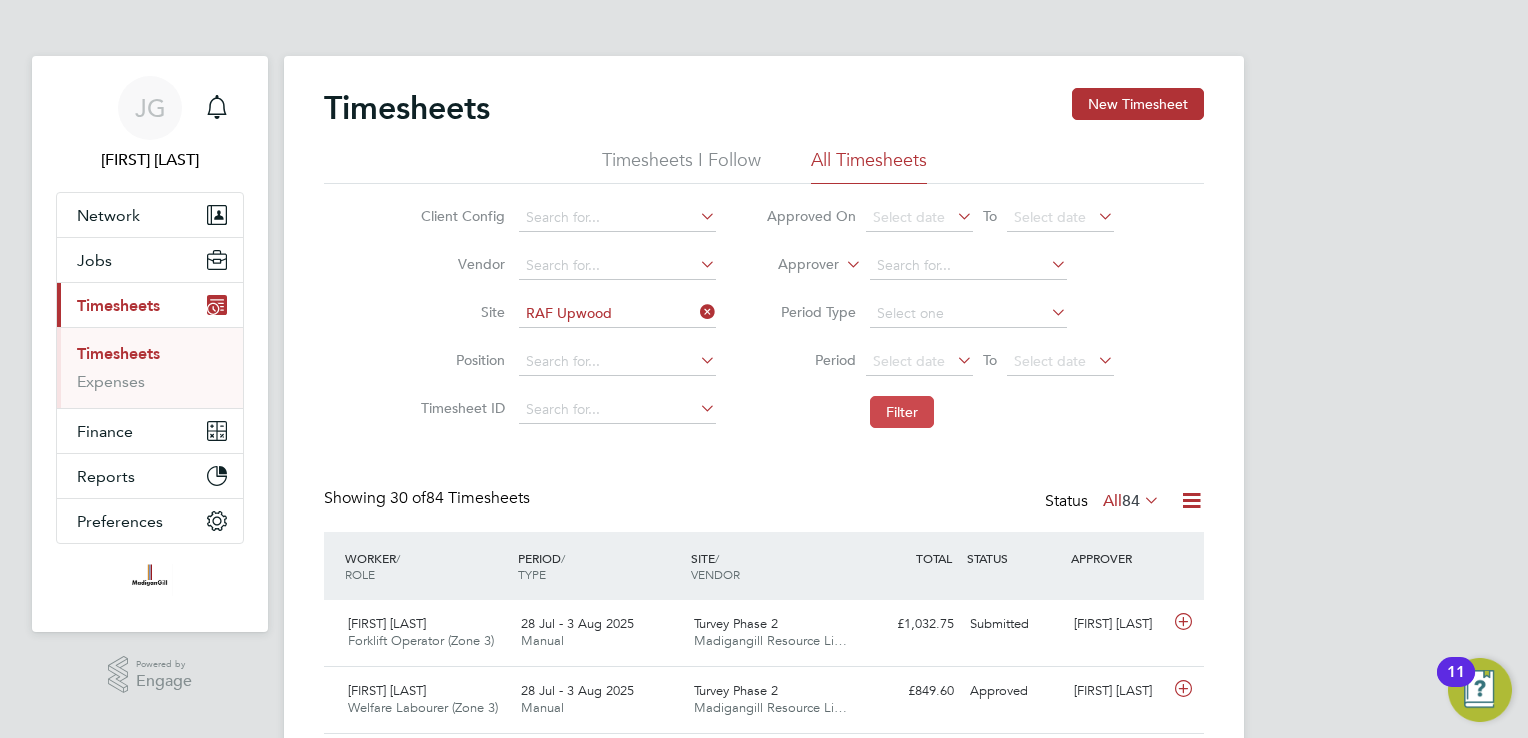 click on "Filter" 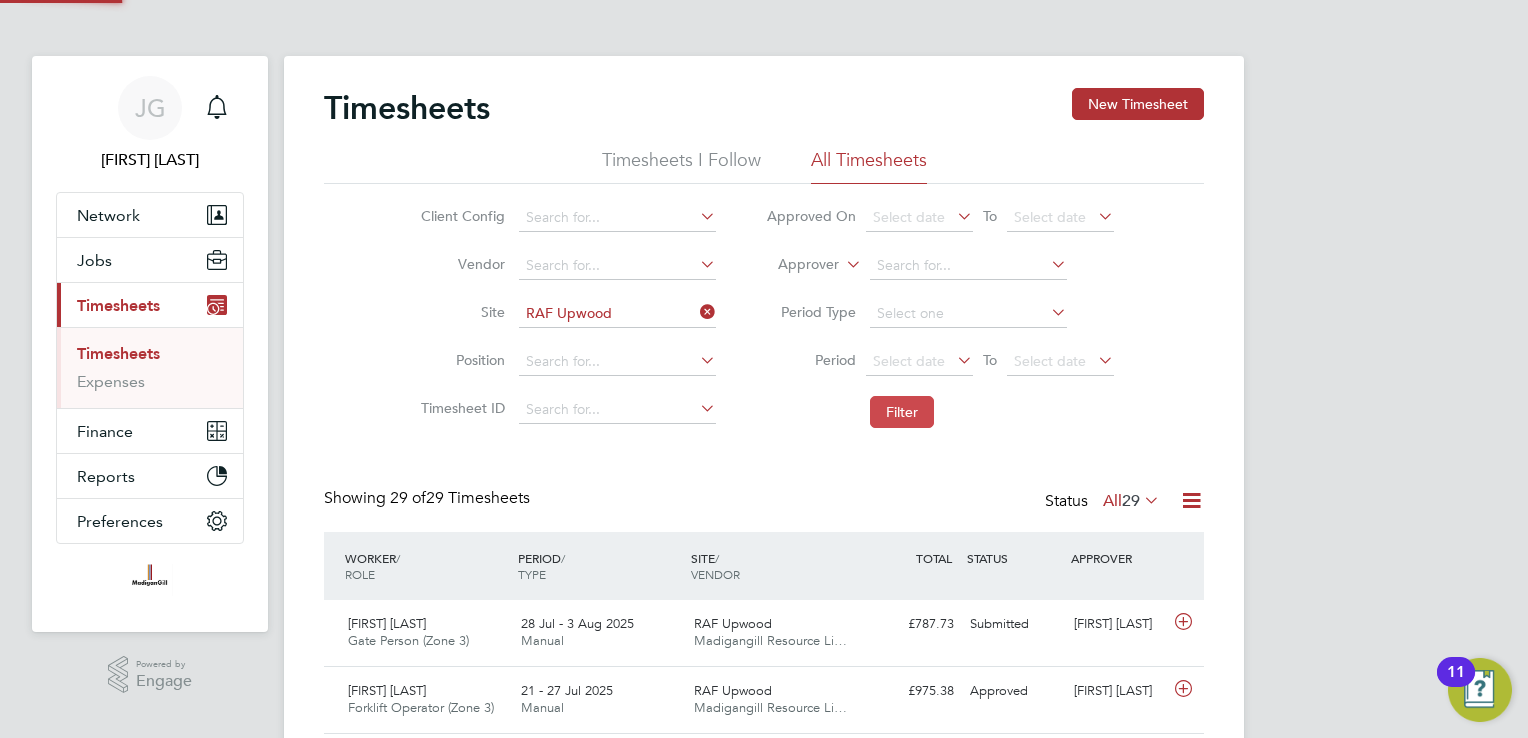scroll, scrollTop: 9, scrollLeft: 10, axis: both 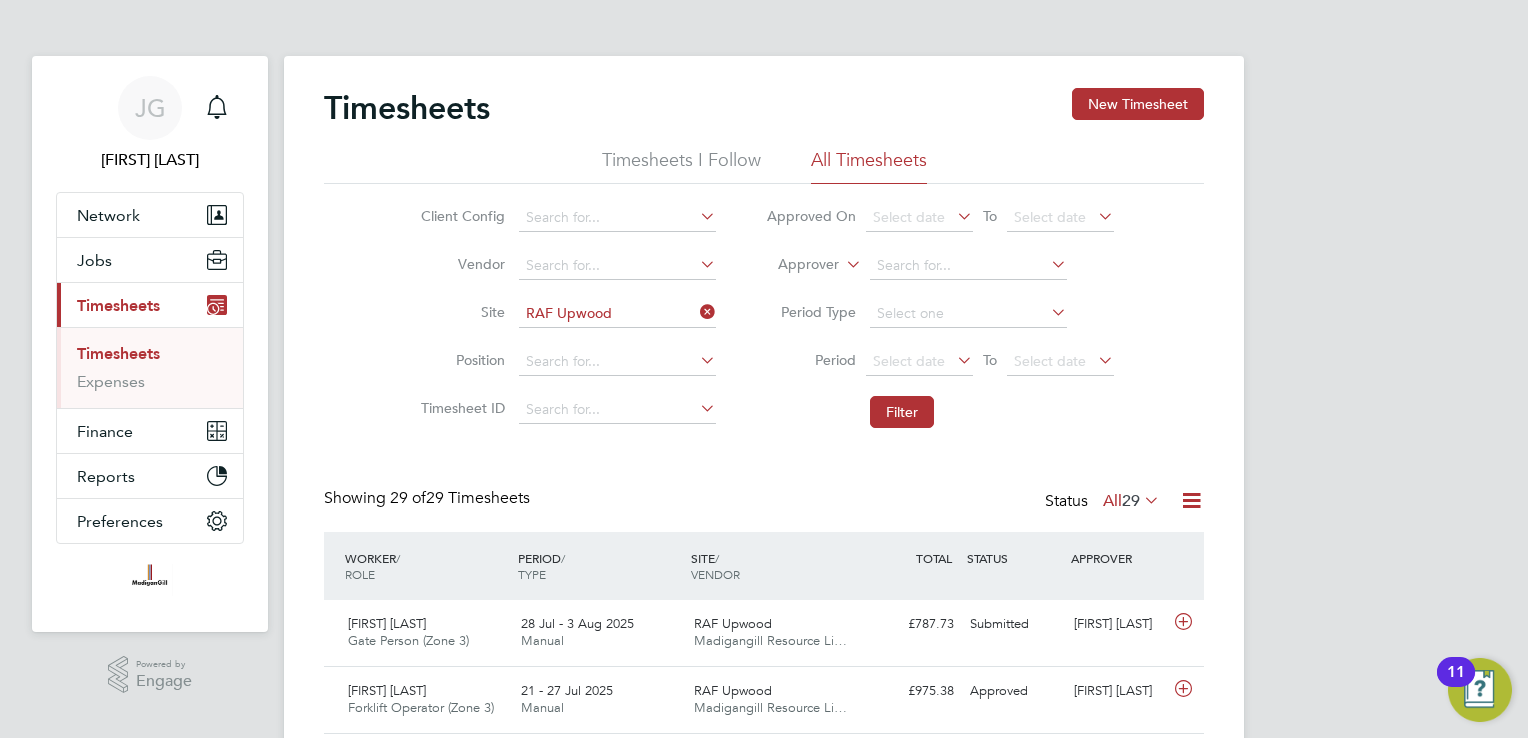 type 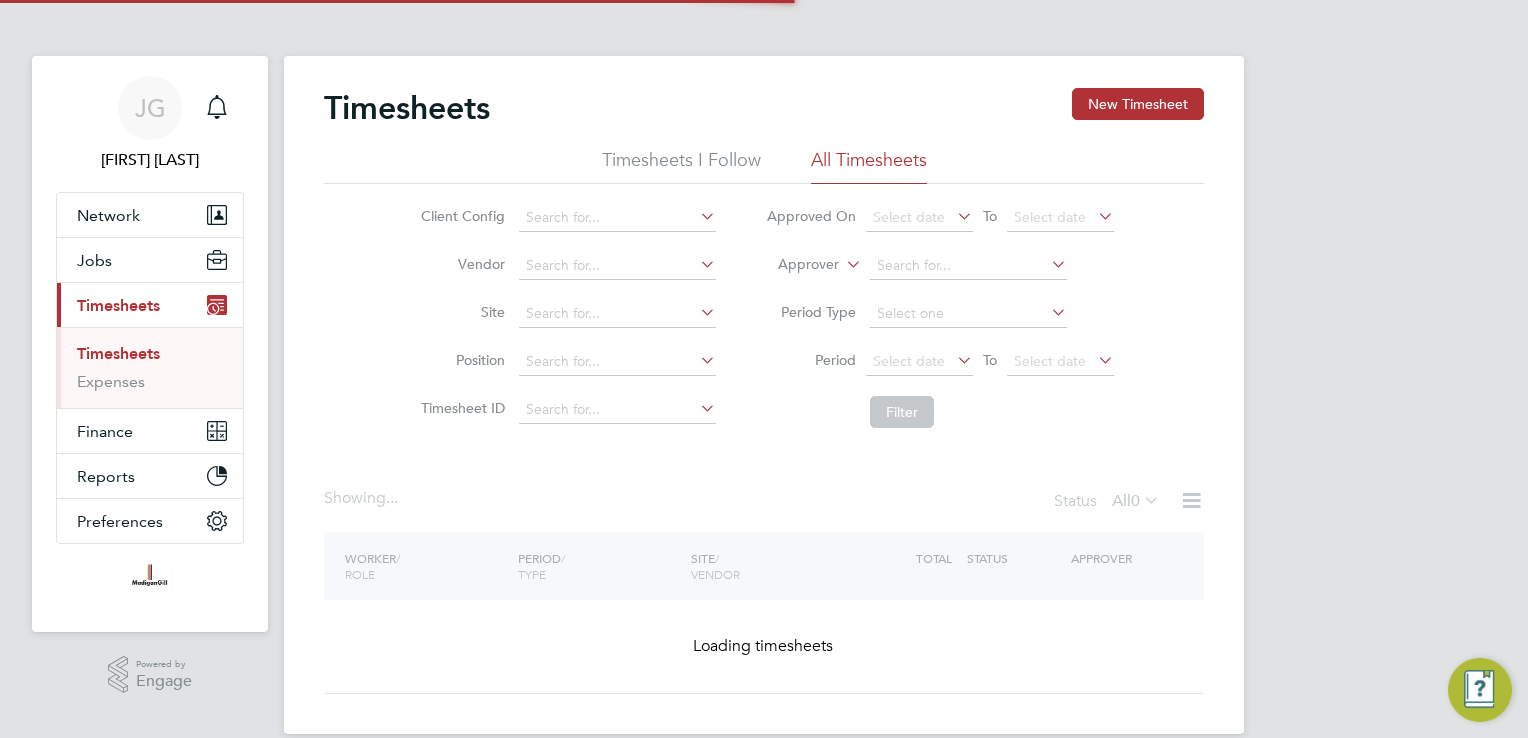 scroll, scrollTop: 0, scrollLeft: 0, axis: both 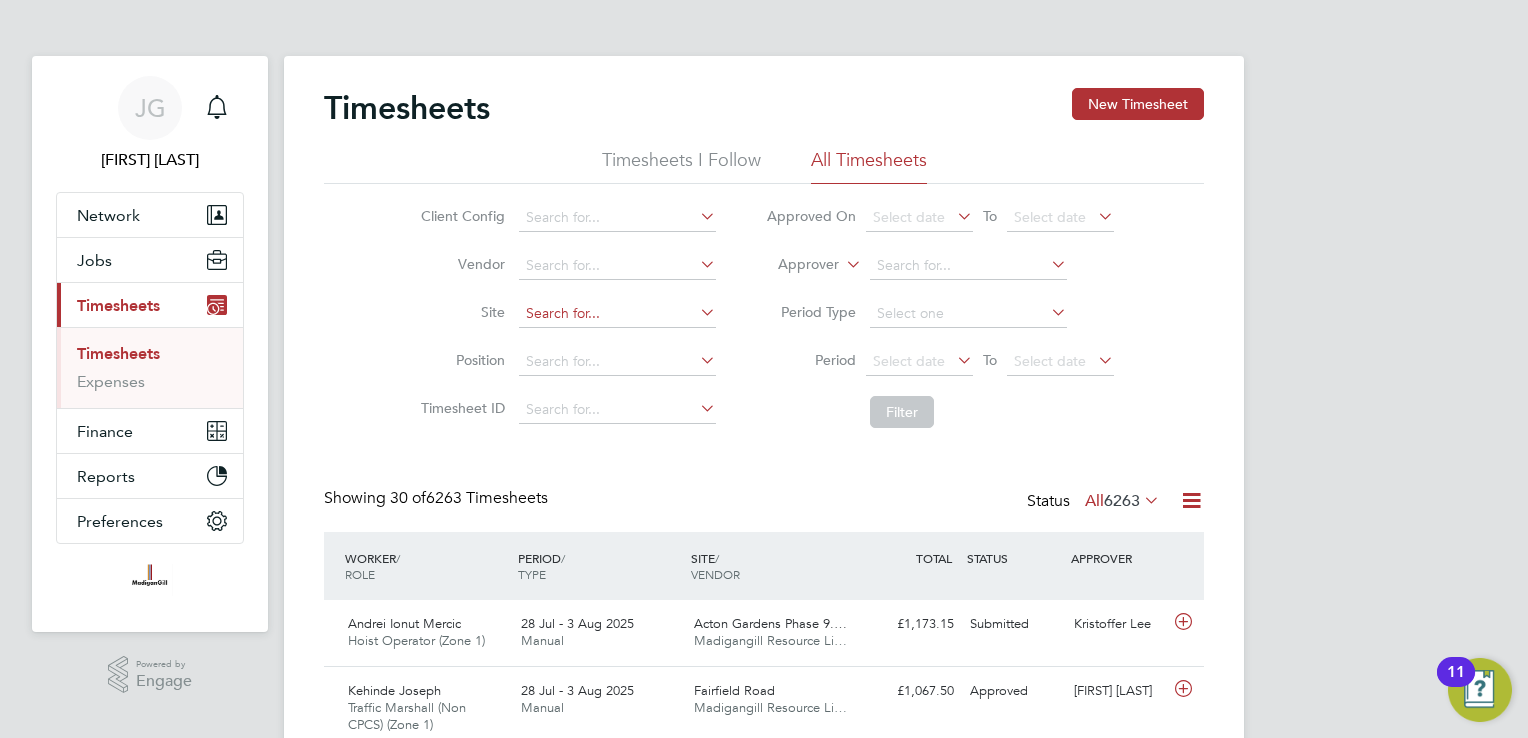 click 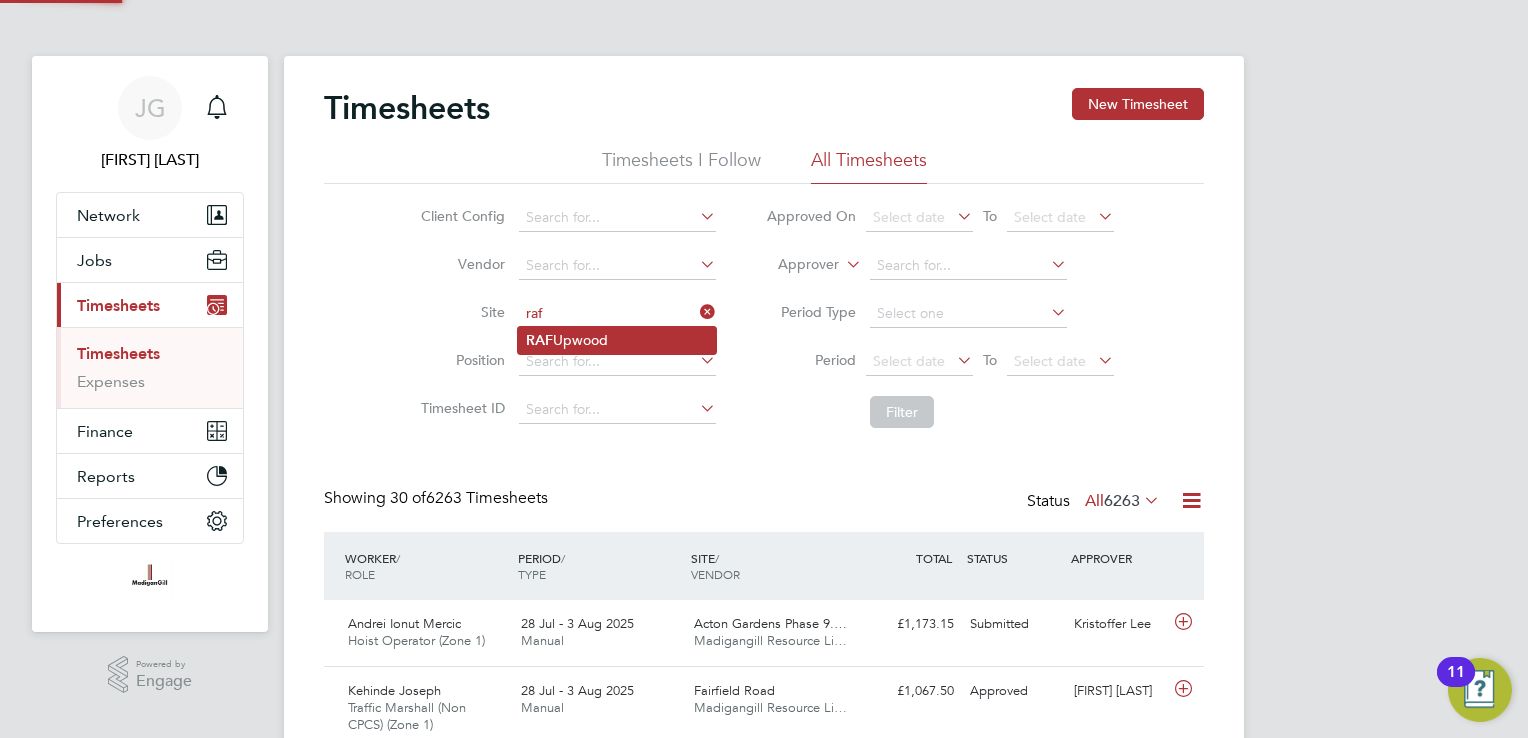 click on "RAF  [LOCATION]" 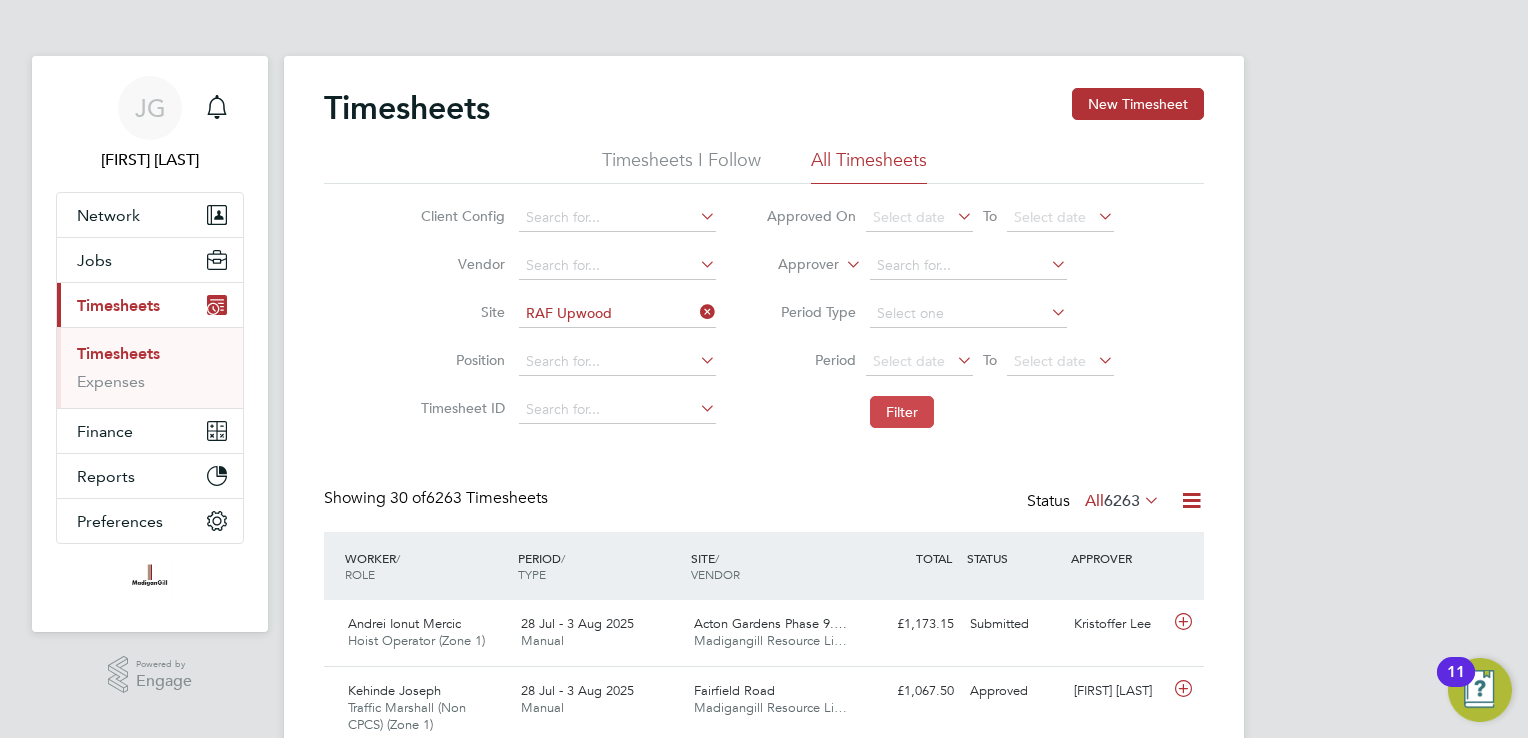 click on "Filter" 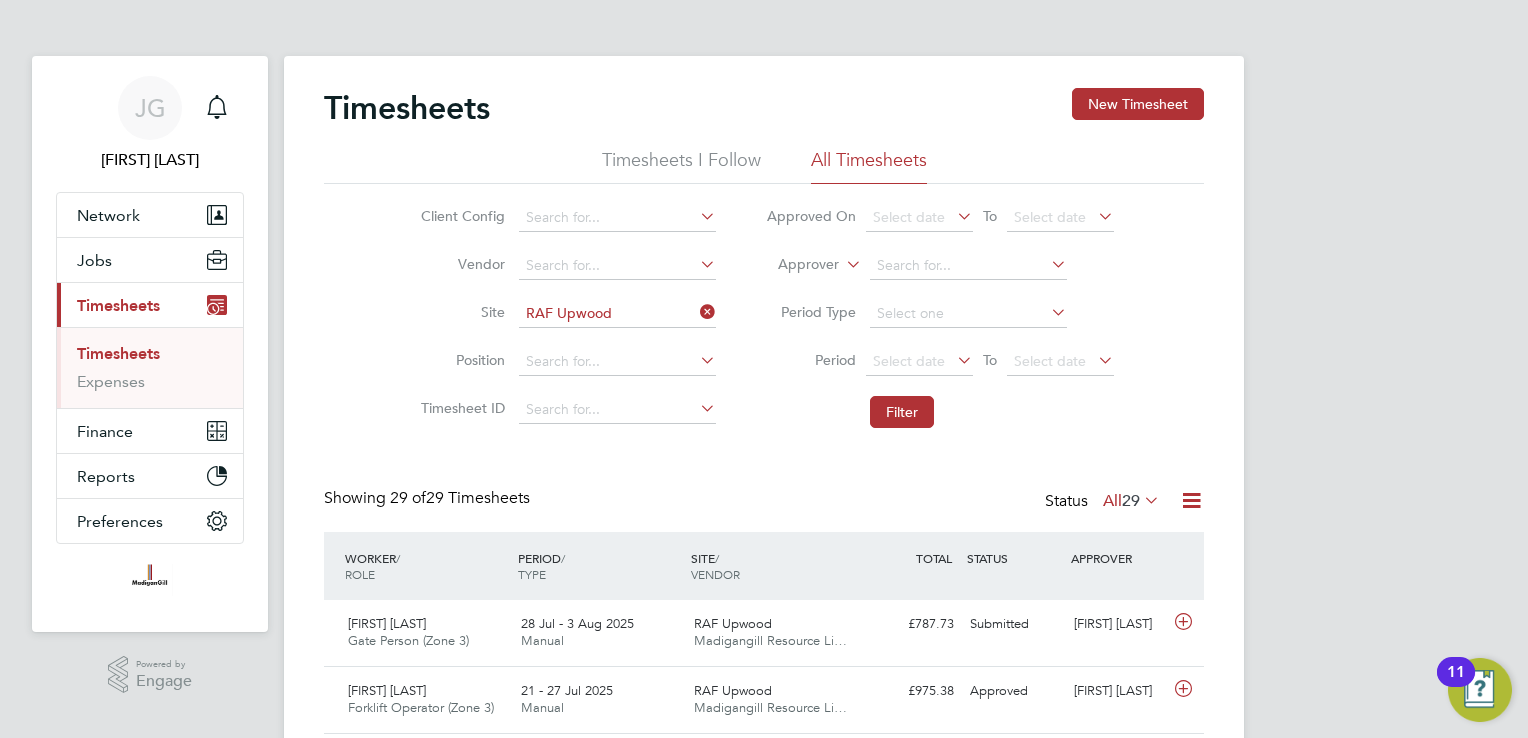 click 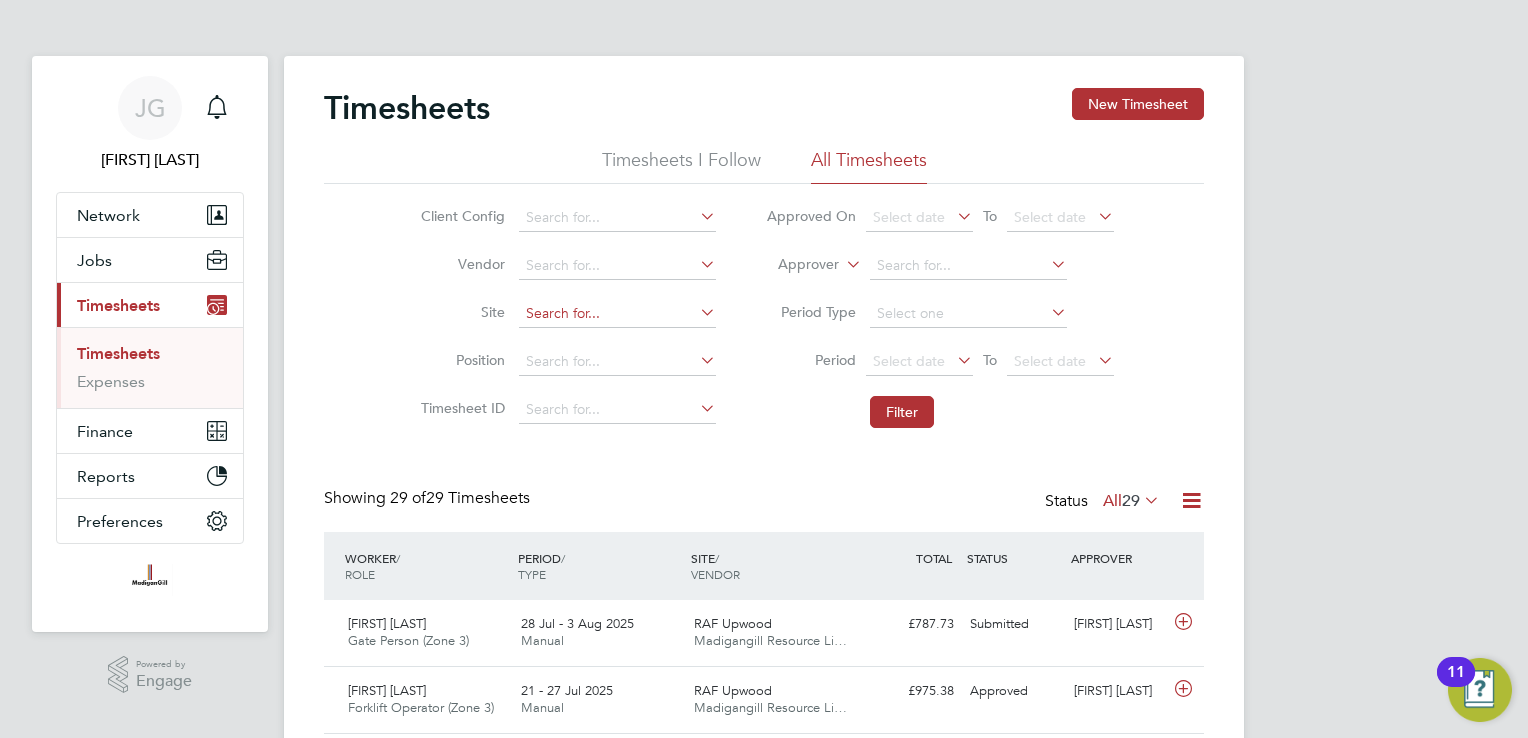 click 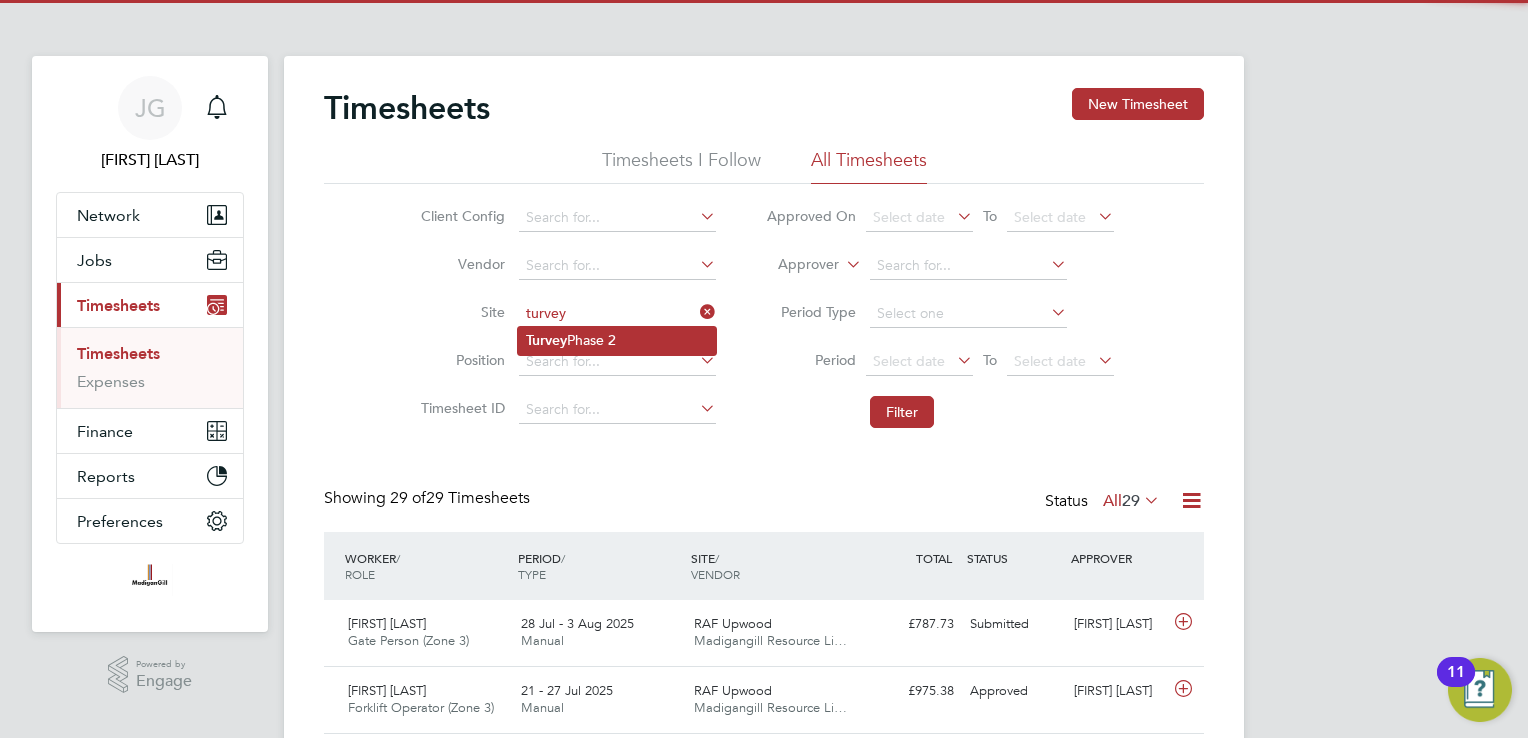 click on "Turvey  Phase 2" 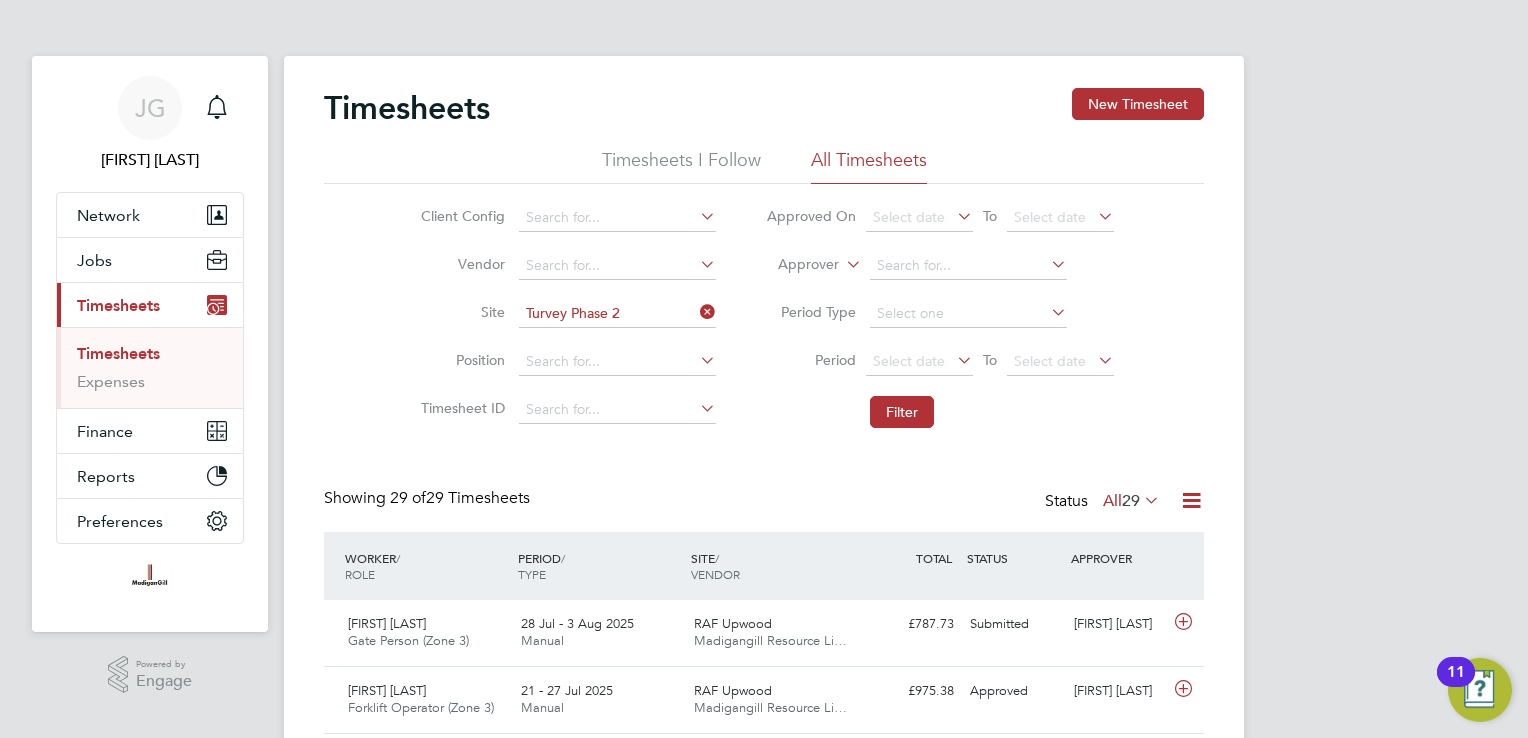click on "Filter" 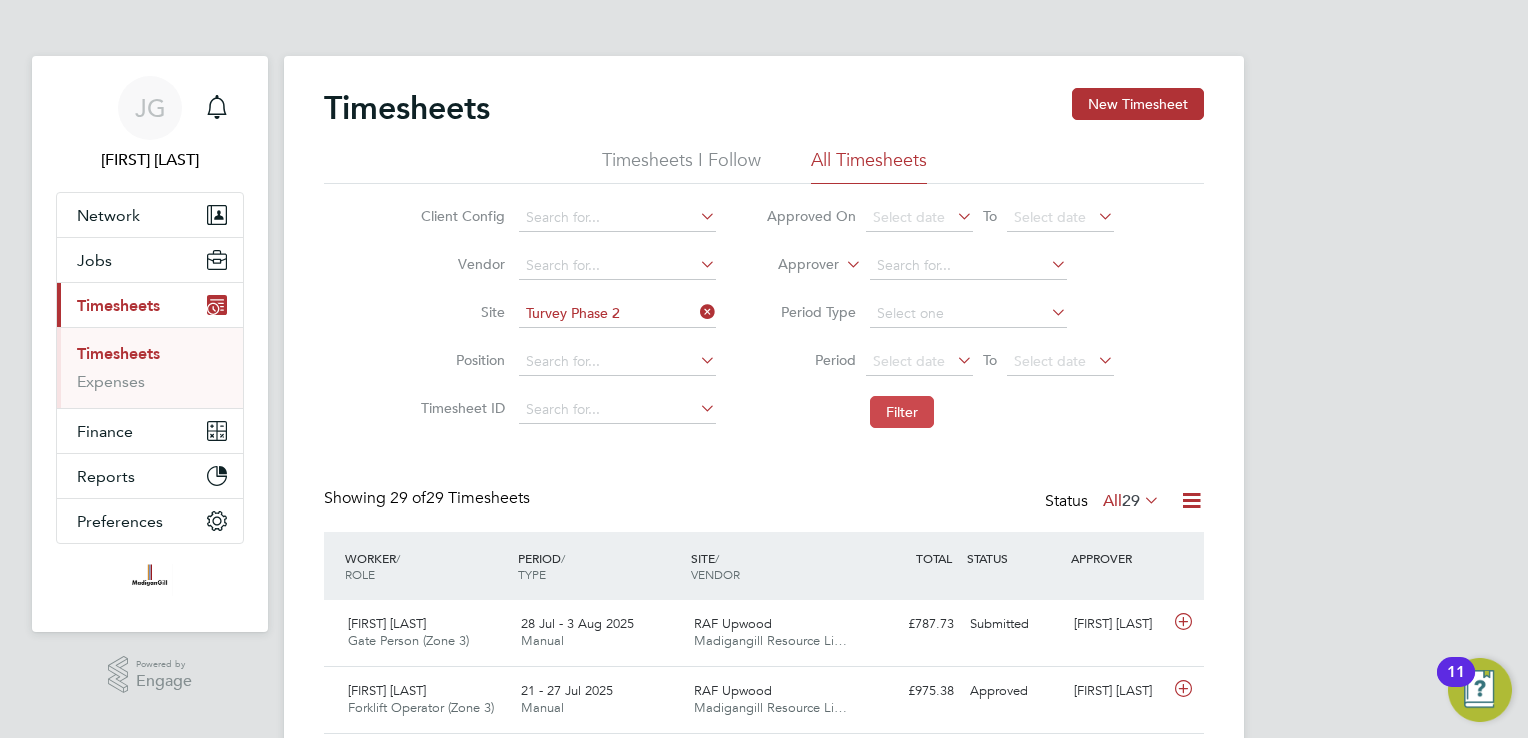 click on "Filter" 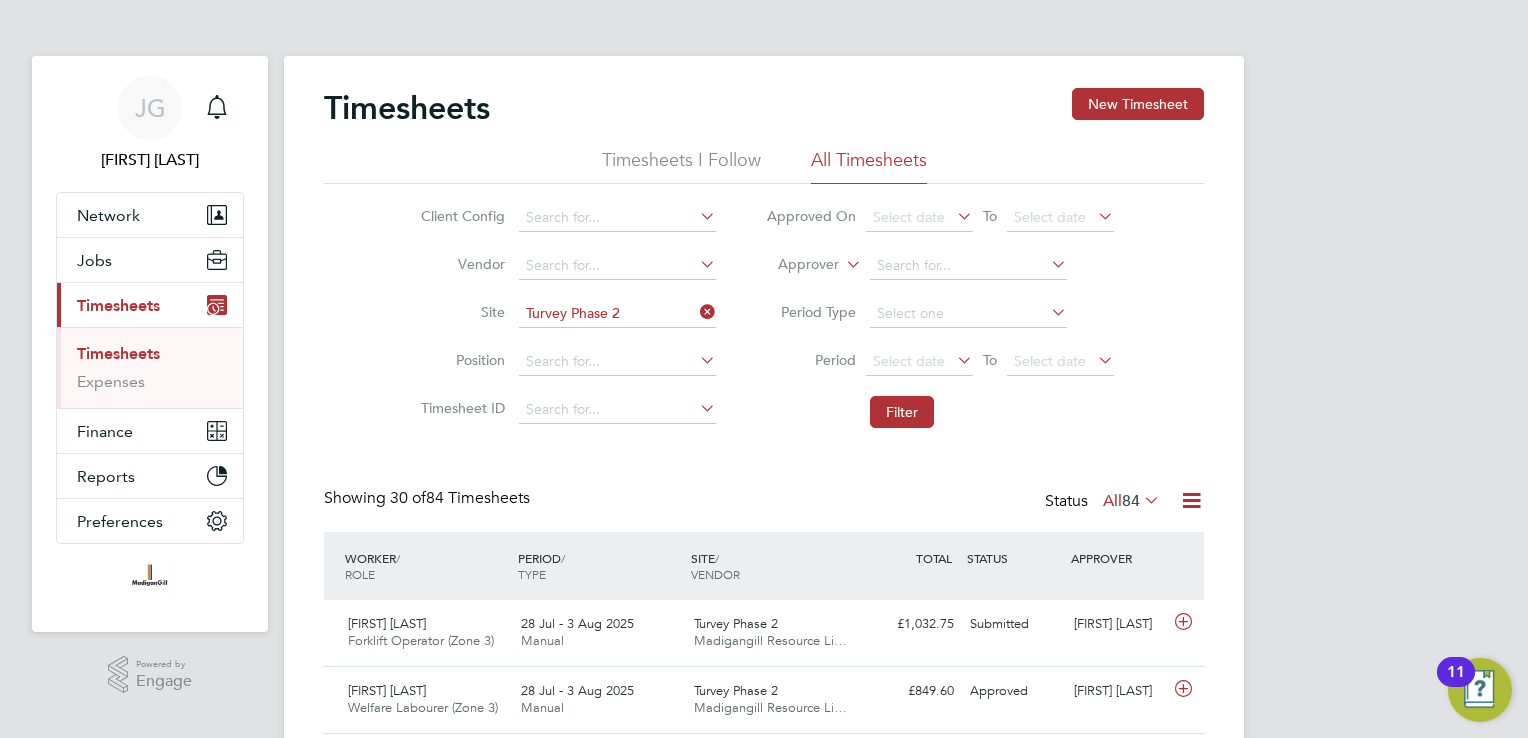 click 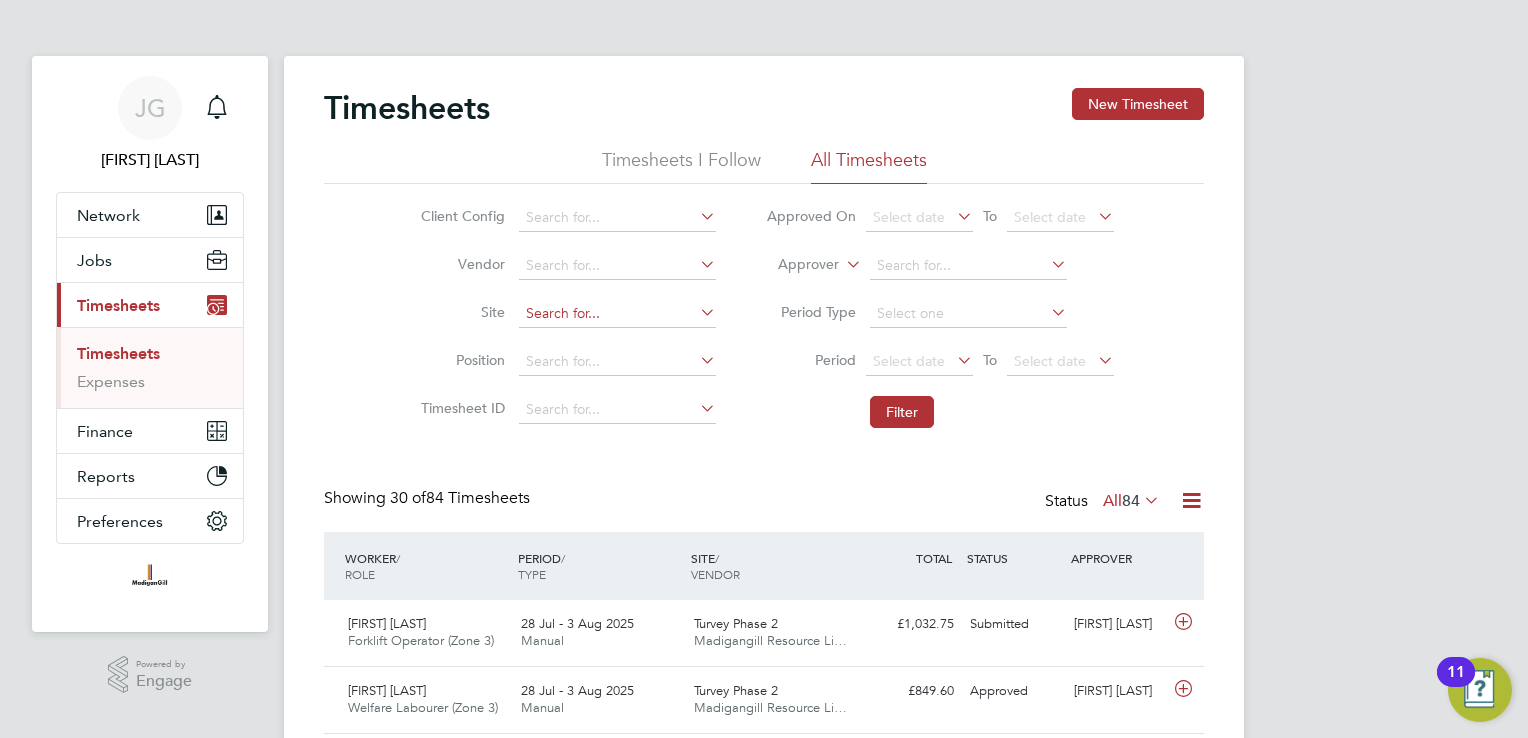 click 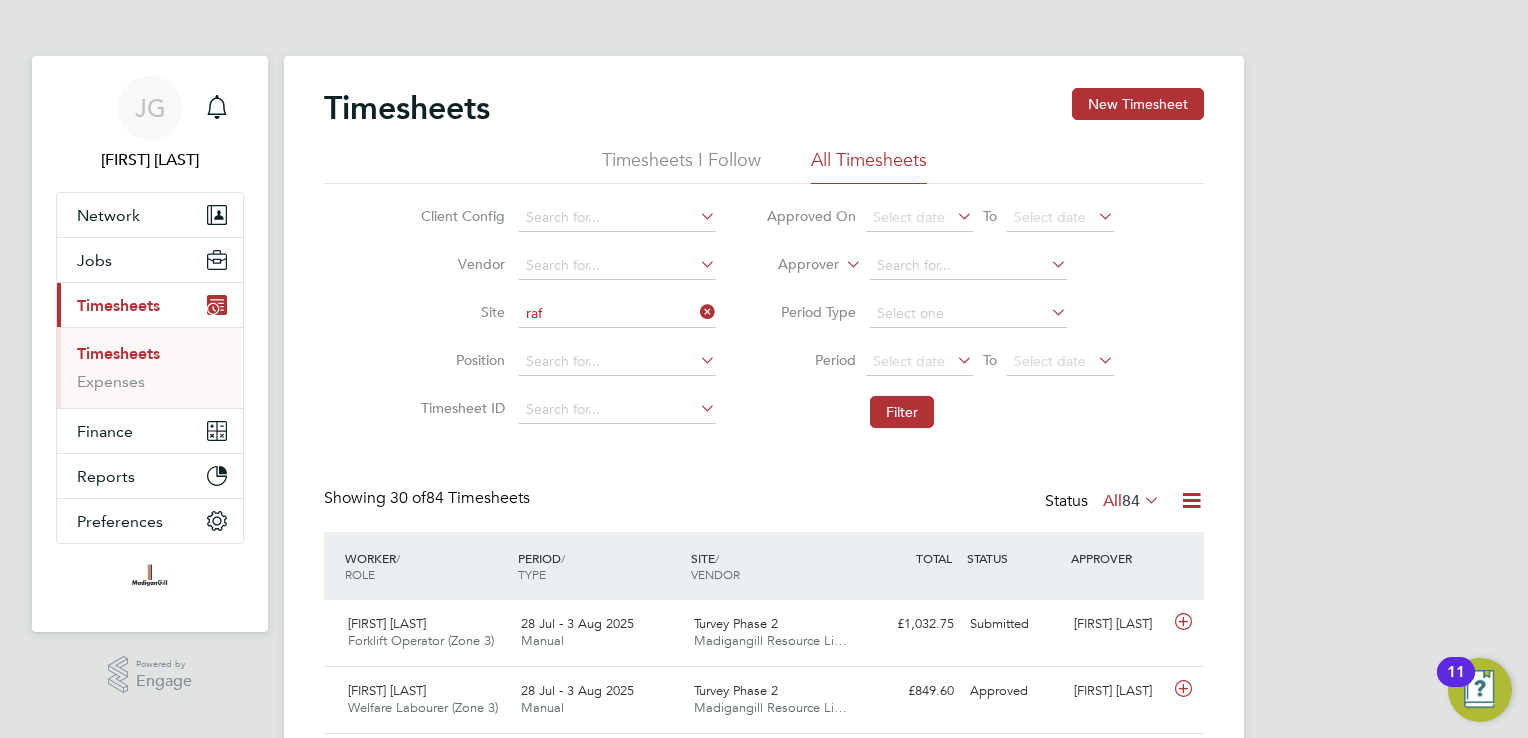 drag, startPoint x: 658, startPoint y: 337, endPoint x: 748, endPoint y: 378, distance: 98.89894 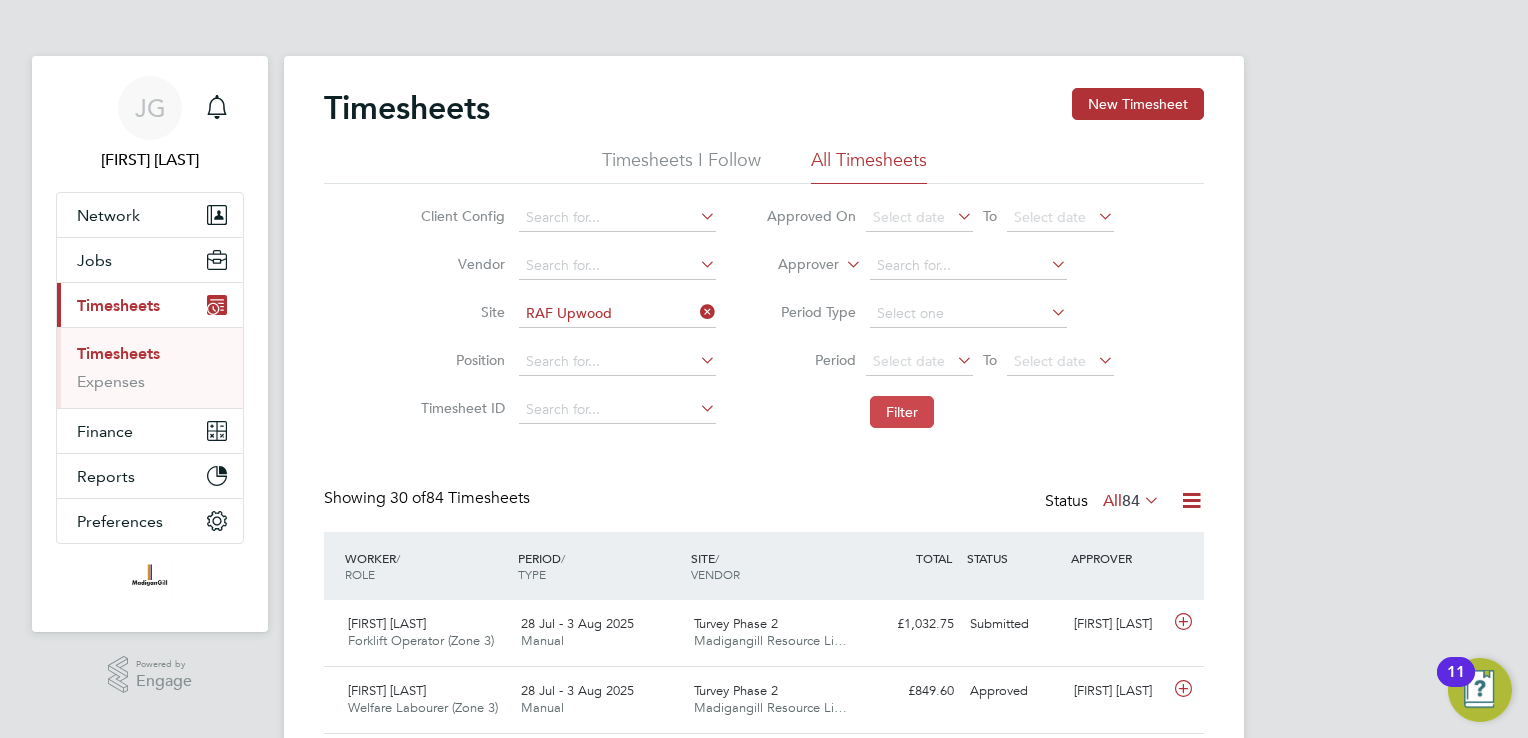 click on "Filter" 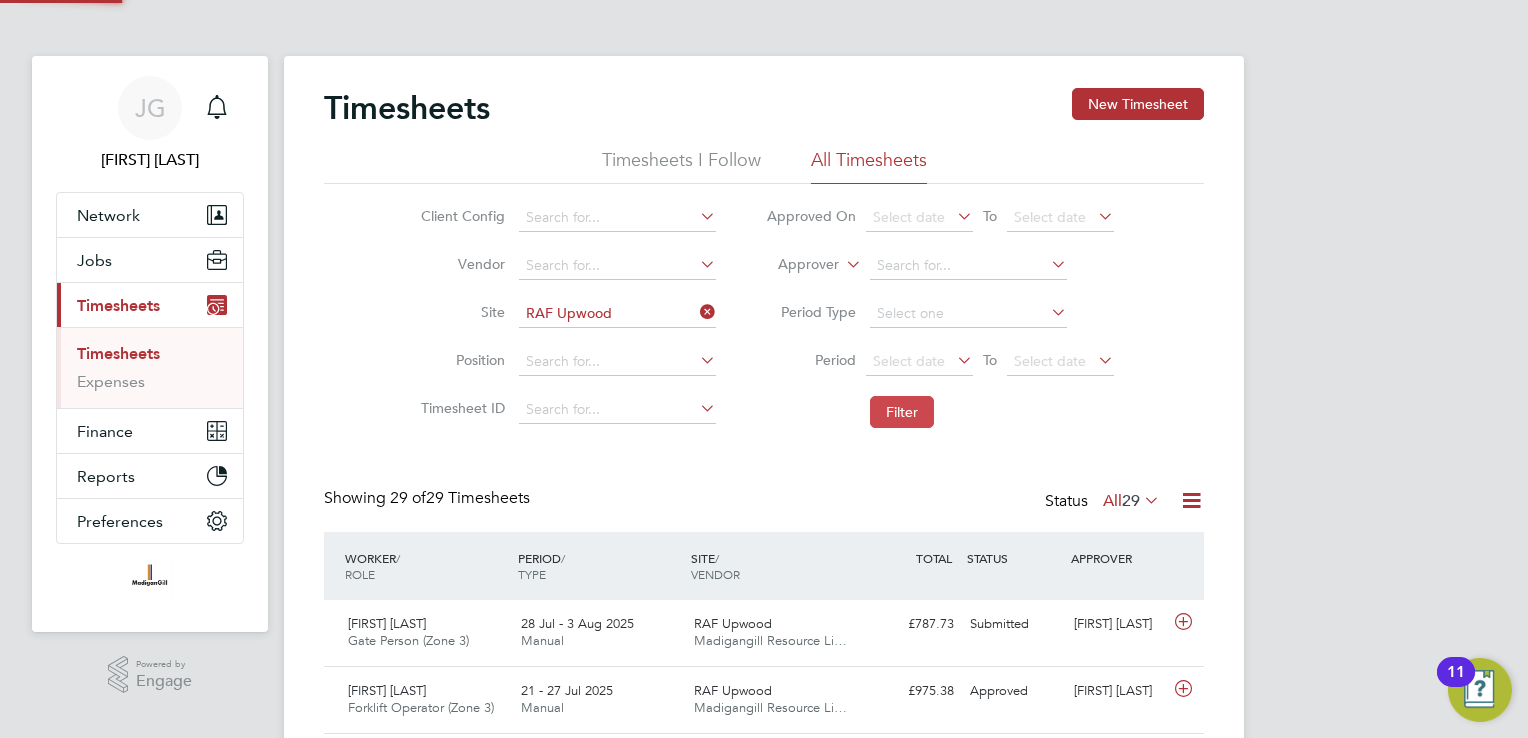 scroll, scrollTop: 9, scrollLeft: 10, axis: both 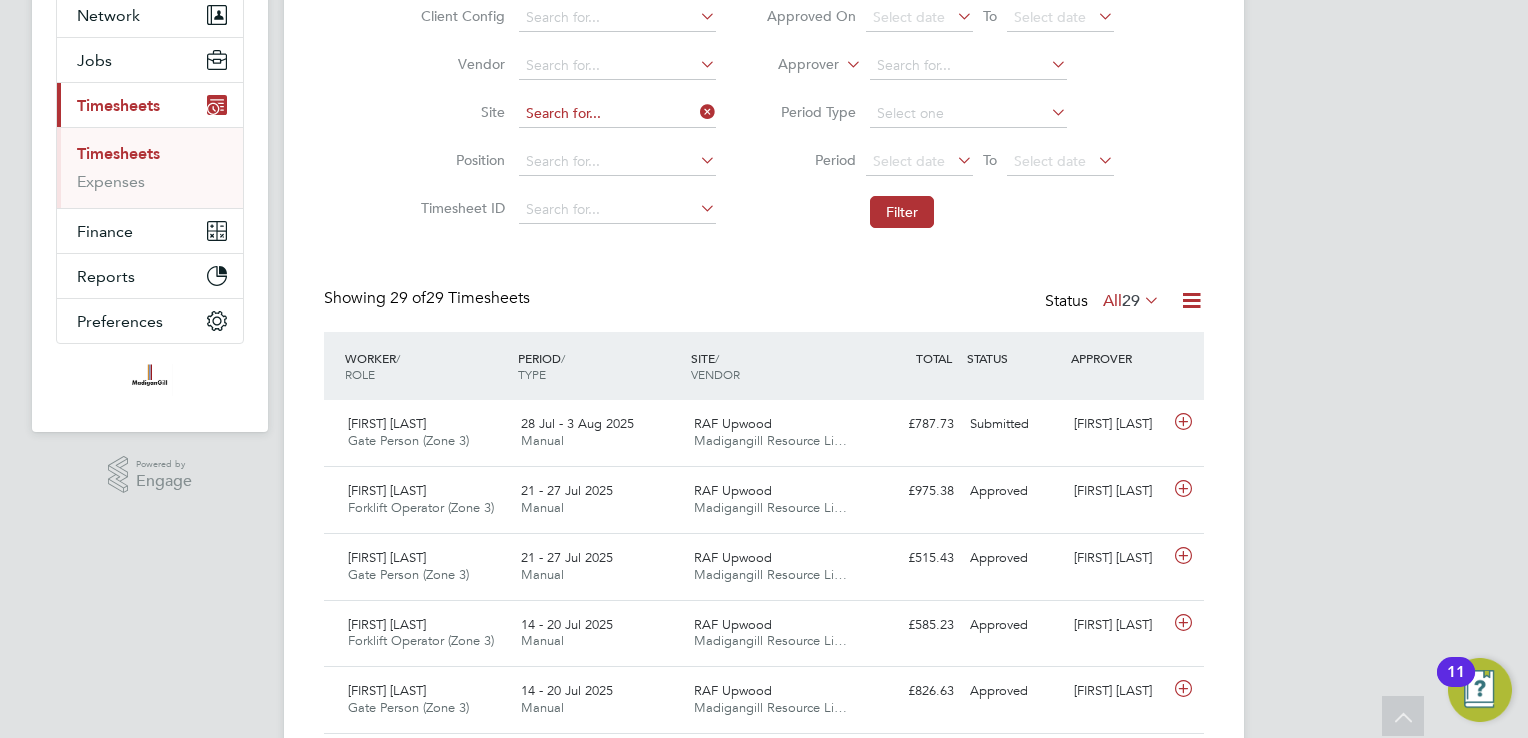 click on "Timesheets New Timesheet Timesheets I Follow All Timesheets Client Config   Vendor   Site   Position   Timesheet ID   Approved On
Select date
To
Select date
Approver     Period Type   Period
Select date
To
Select date
Filter Showing   29 of  29 Timesheets Status  All  29  WORKER  / ROLE WORKER  / PERIOD PERIOD  / TYPE SITE  / VENDOR TOTAL   TOTAL  / STATUS STATUS APPROVER [FIRST] [LAST] Gate Person (Zone 3)   28 Jul - 3 Aug 2025 28 Jul - 3 Aug 2025 Manual RAF Upwood Madigangill Resource Li… £787.73 Submitted Submitted Charlie Slidel [FIRST] [LAST] Forklift Operator (Zone 3)   21 - 27 Jul 2025 21 - 27 Jul 2025 Manual RAF Upwood Madigangill Resource Li… £975.38 Approved Approved Charlie Slidel [FIRST] [LAST] Gate Person (Zone 3)   21 - 27 Jul 2025 21 - 27 Jul 2025 Manual RAF Upwood Madigangill Resource Li… £515.43 Approved Approved Charlie Slidel [FIRST] [LAST] Forklift Operator (Zone 3)   14 - 20 Jul 2025 14 - 20 Jul 2025 Manual RAF Upwood £585.23" 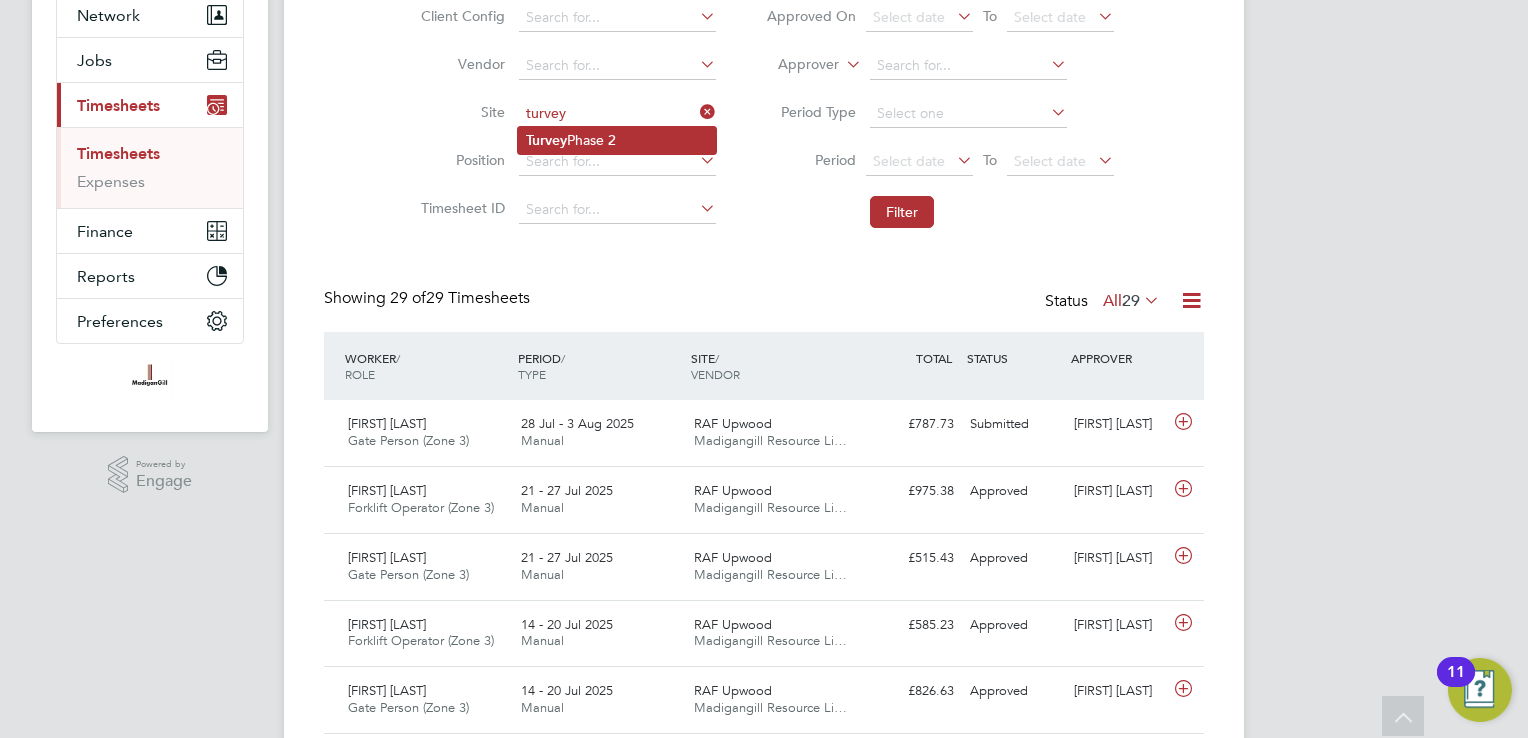 click on "Turvey  Phase 2" 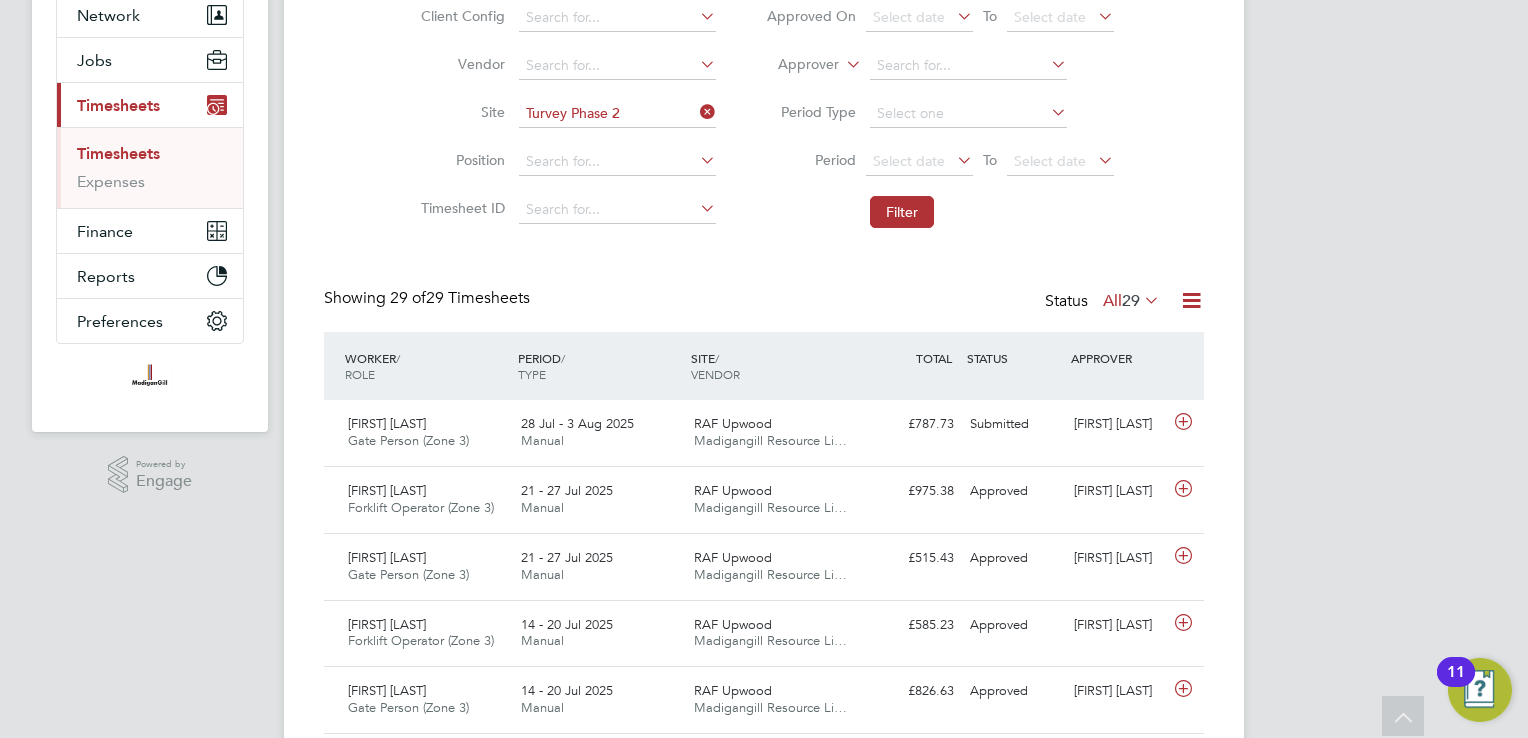 click on "Filter" 